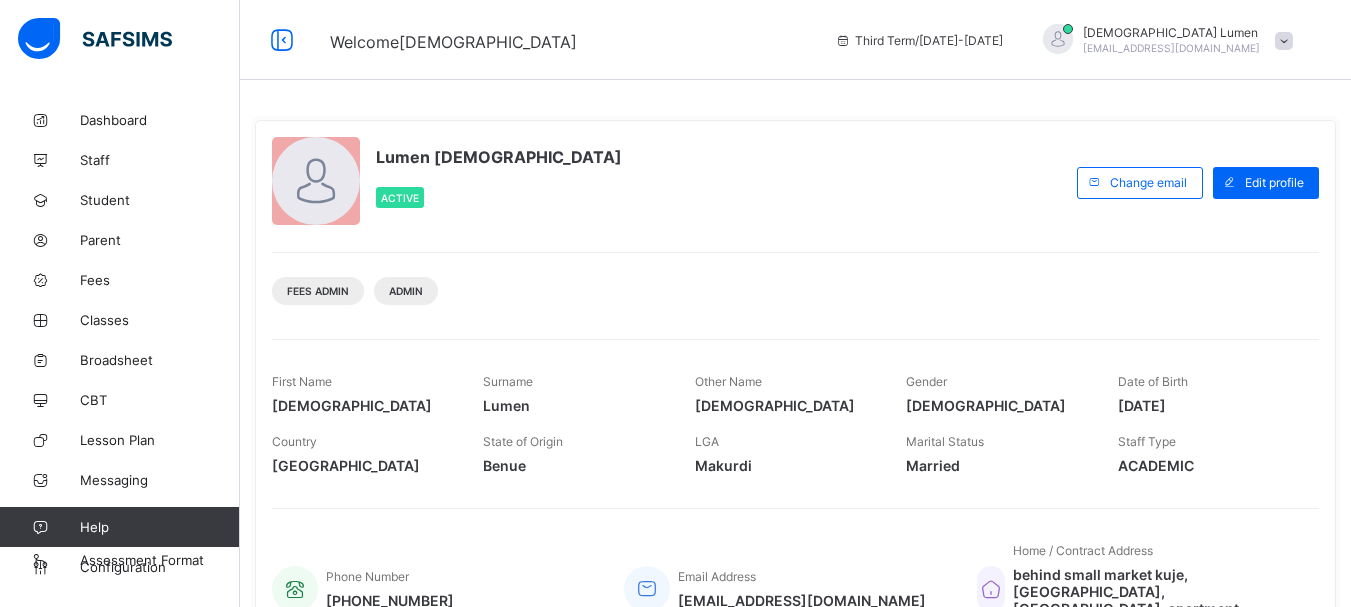 scroll, scrollTop: 0, scrollLeft: 0, axis: both 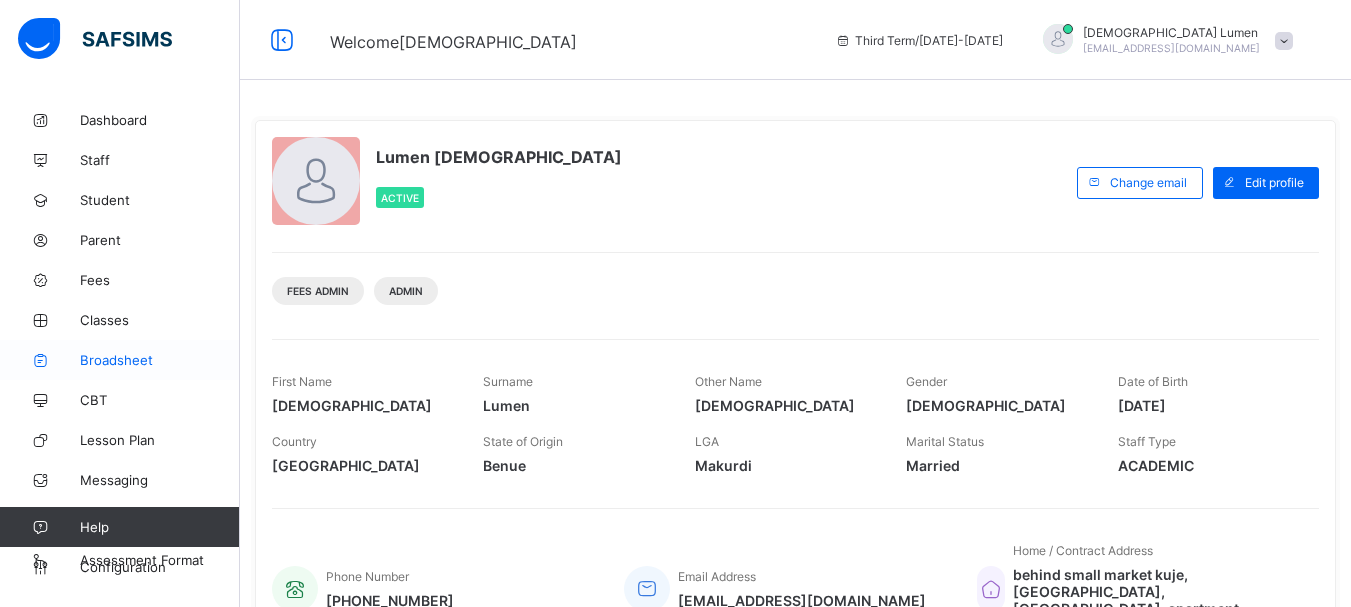 click on "Broadsheet" at bounding box center [160, 360] 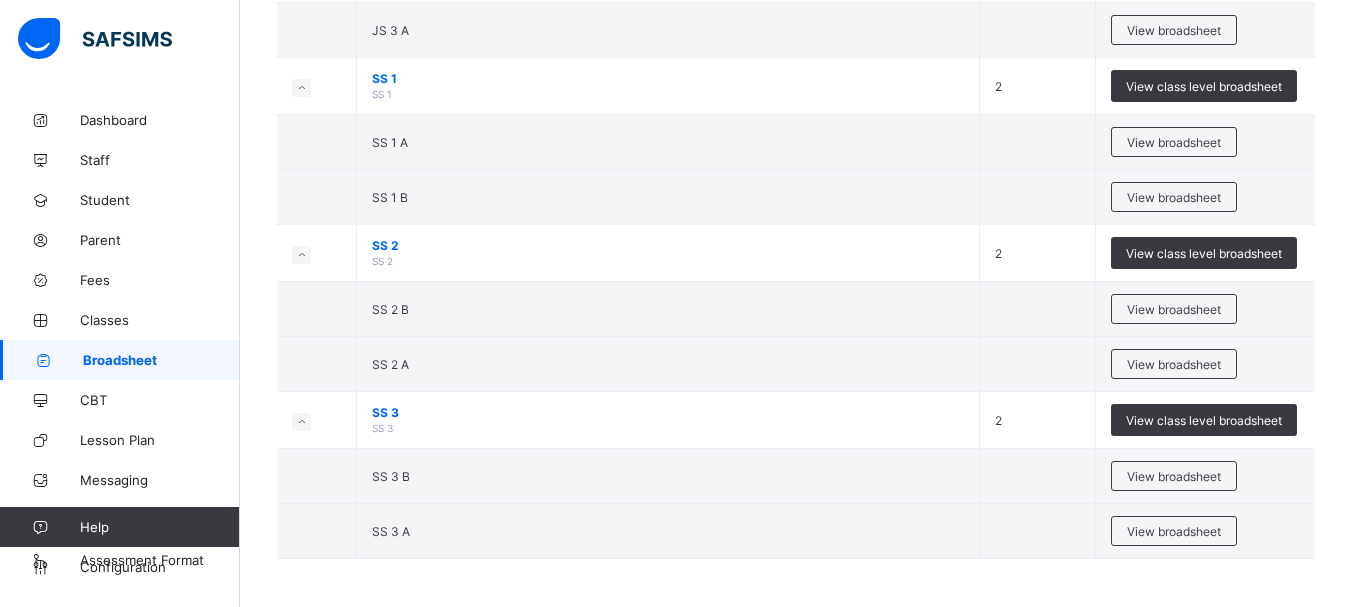 scroll, scrollTop: 1633, scrollLeft: 0, axis: vertical 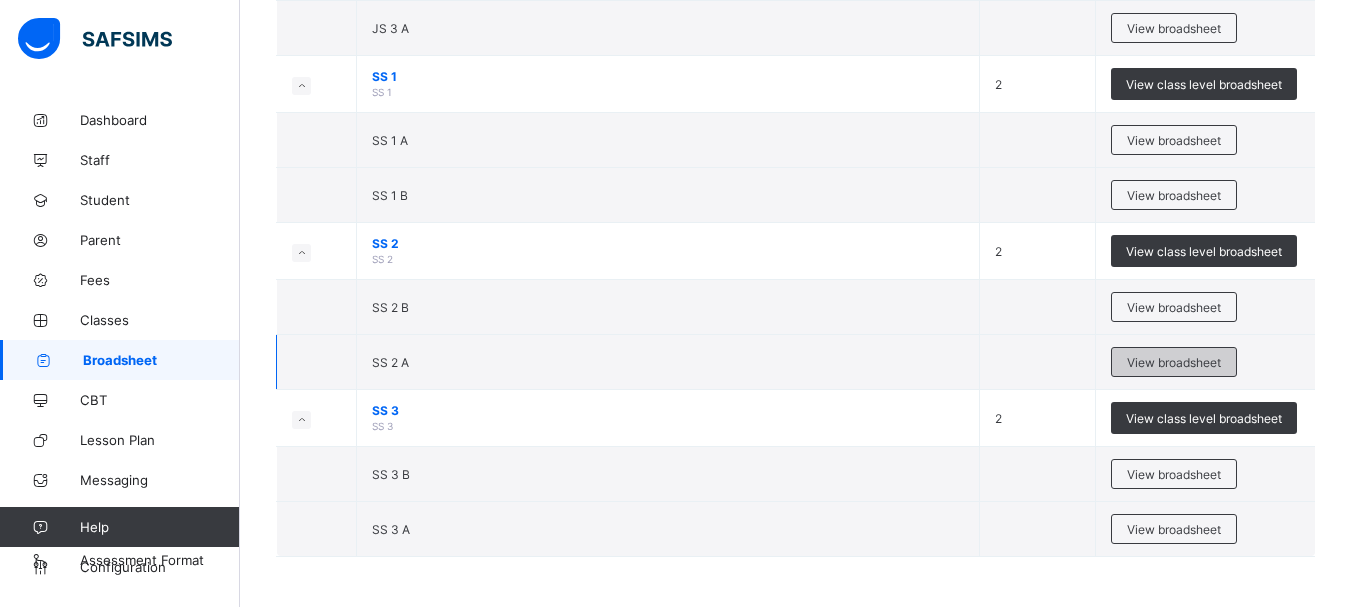 click on "View broadsheet" at bounding box center [1174, 362] 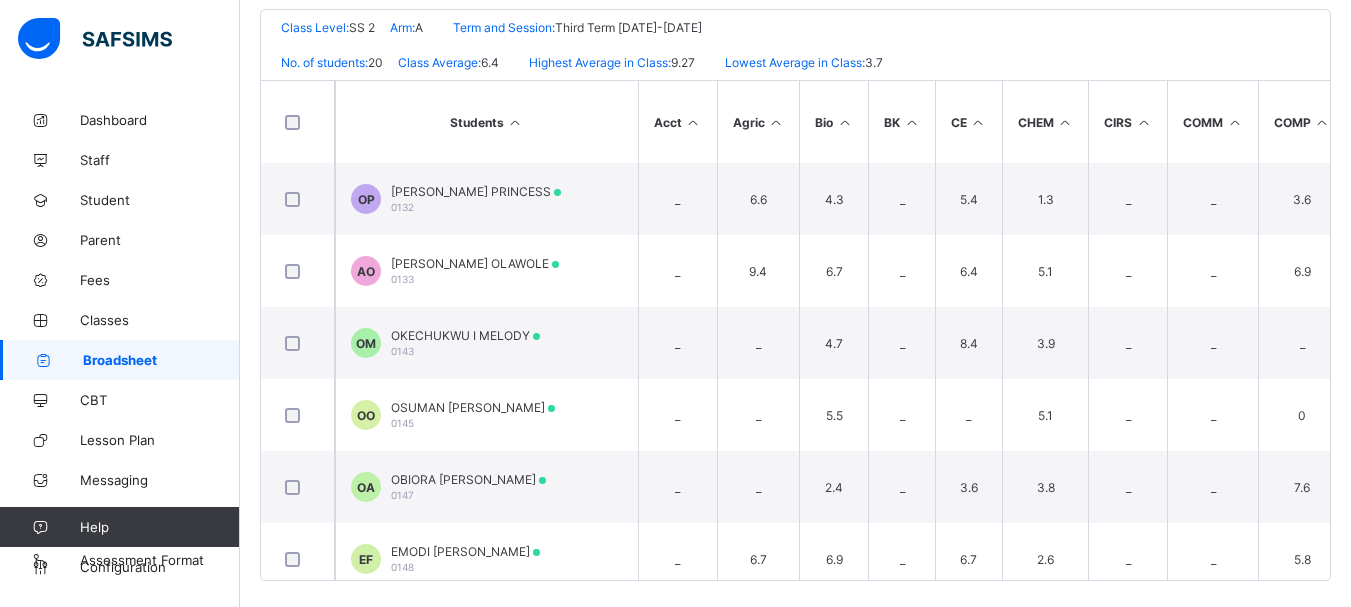 scroll, scrollTop: 474, scrollLeft: 0, axis: vertical 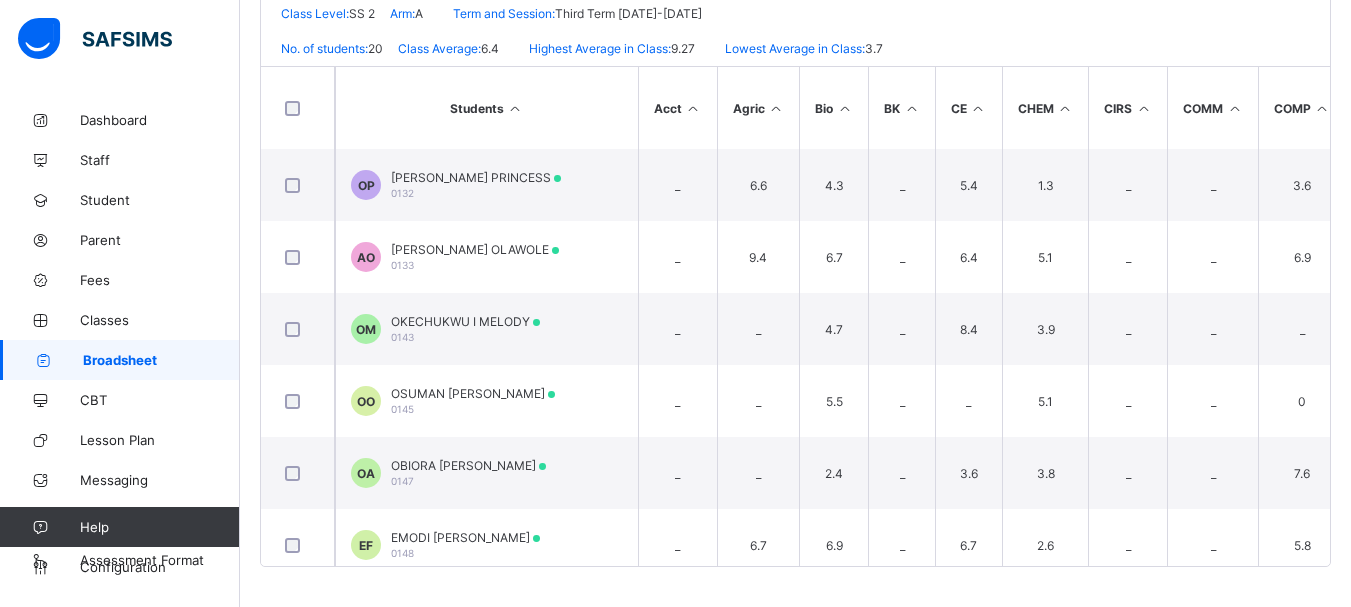 click at bounding box center (776, 108) 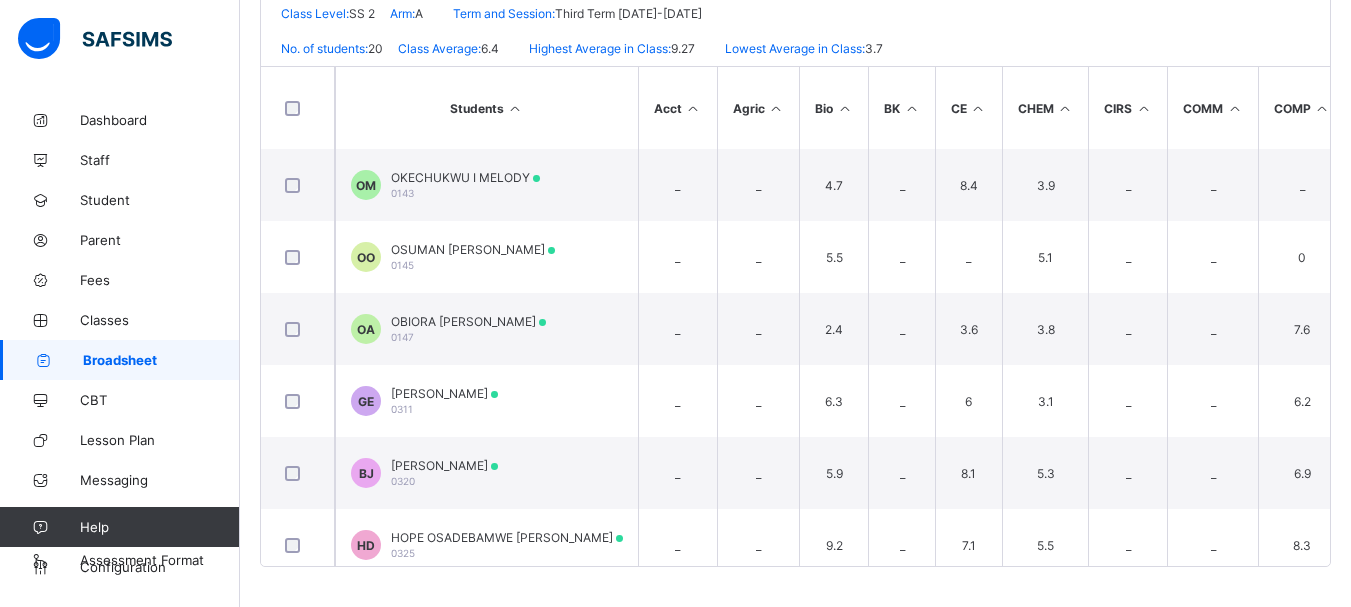 click at bounding box center (776, 108) 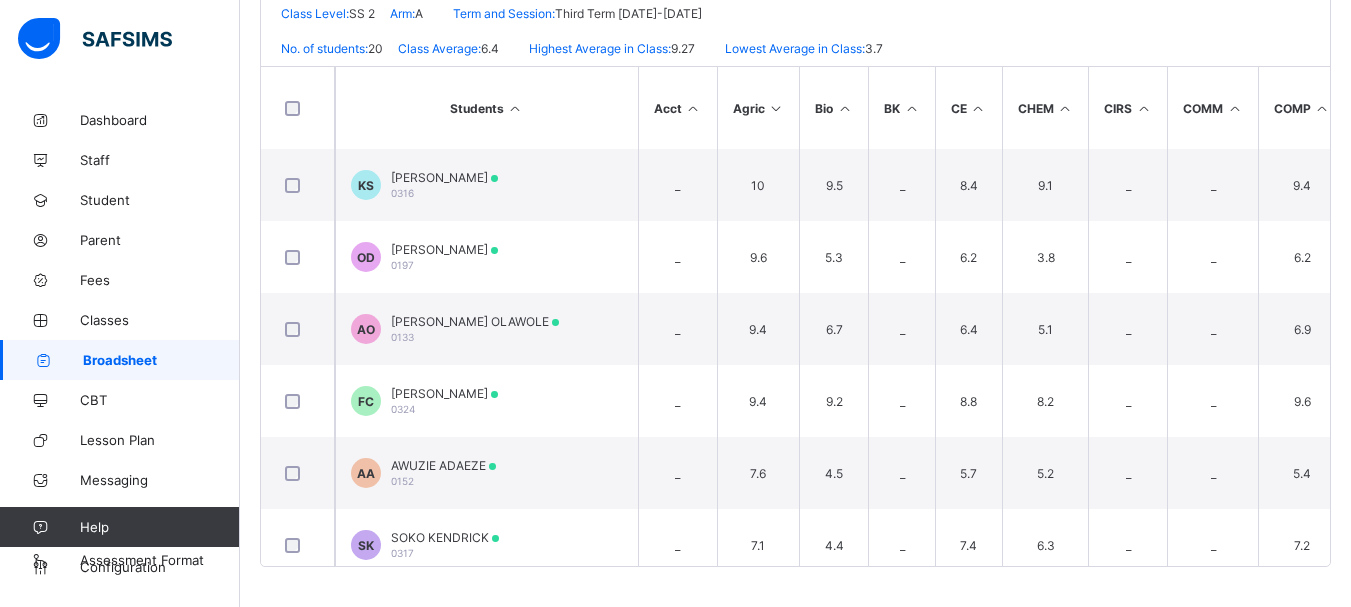 click at bounding box center [776, 108] 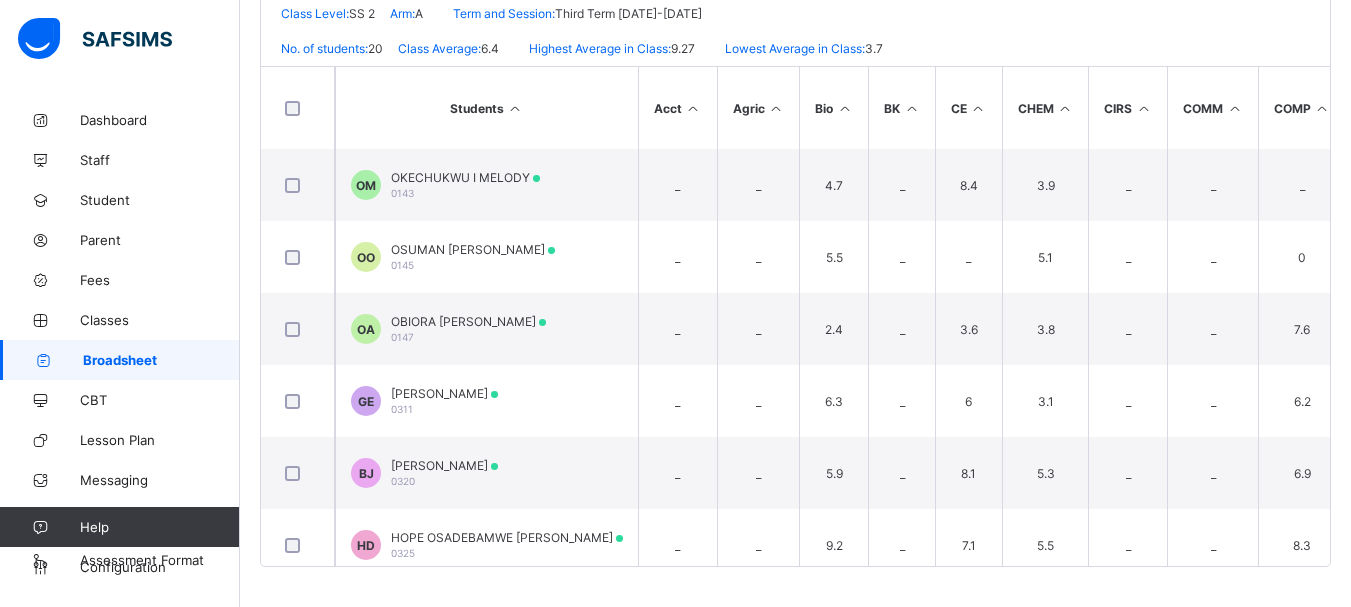 click at bounding box center (776, 108) 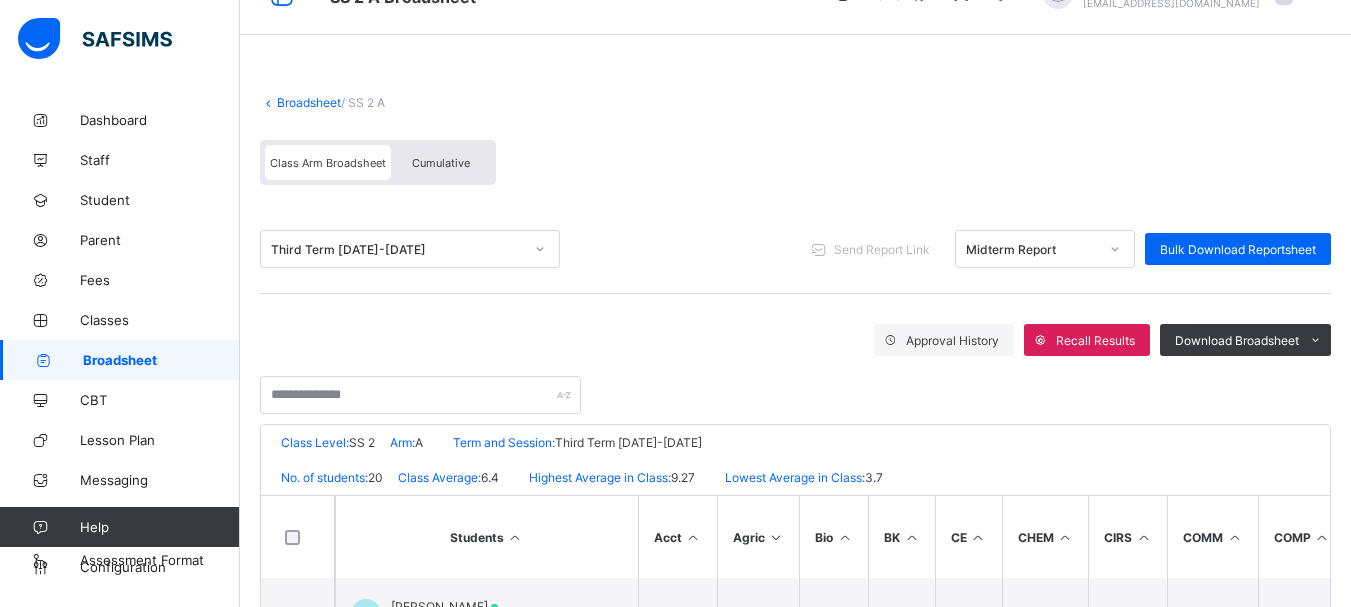 scroll, scrollTop: 0, scrollLeft: 0, axis: both 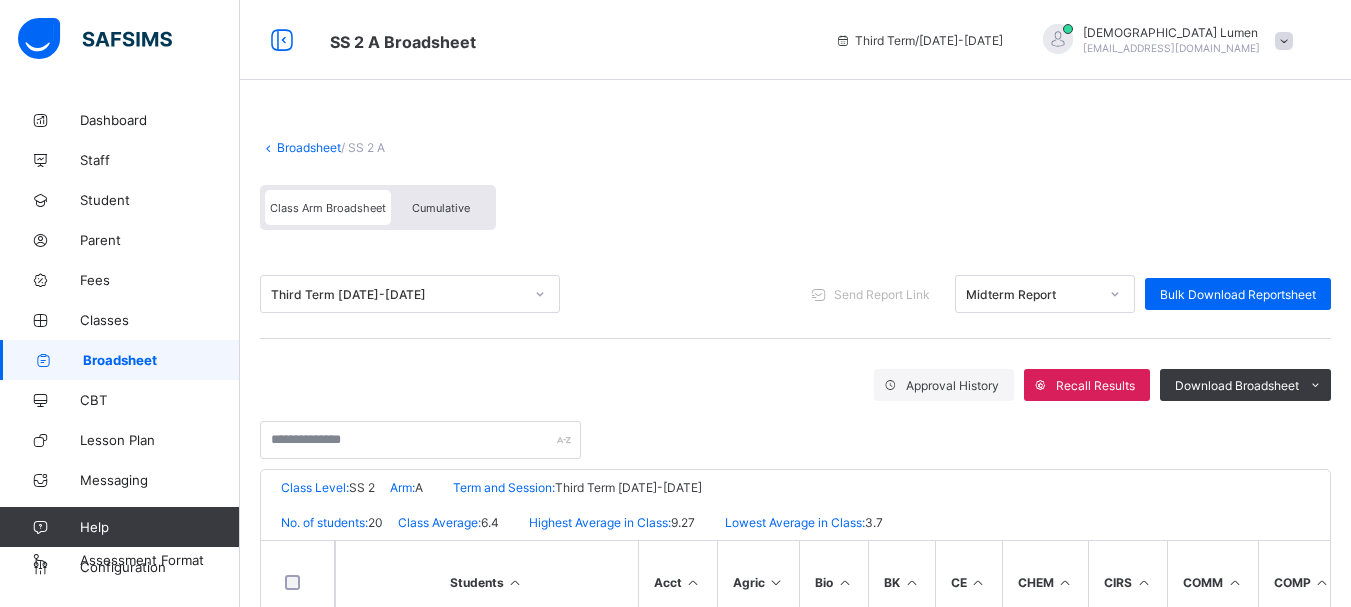 click 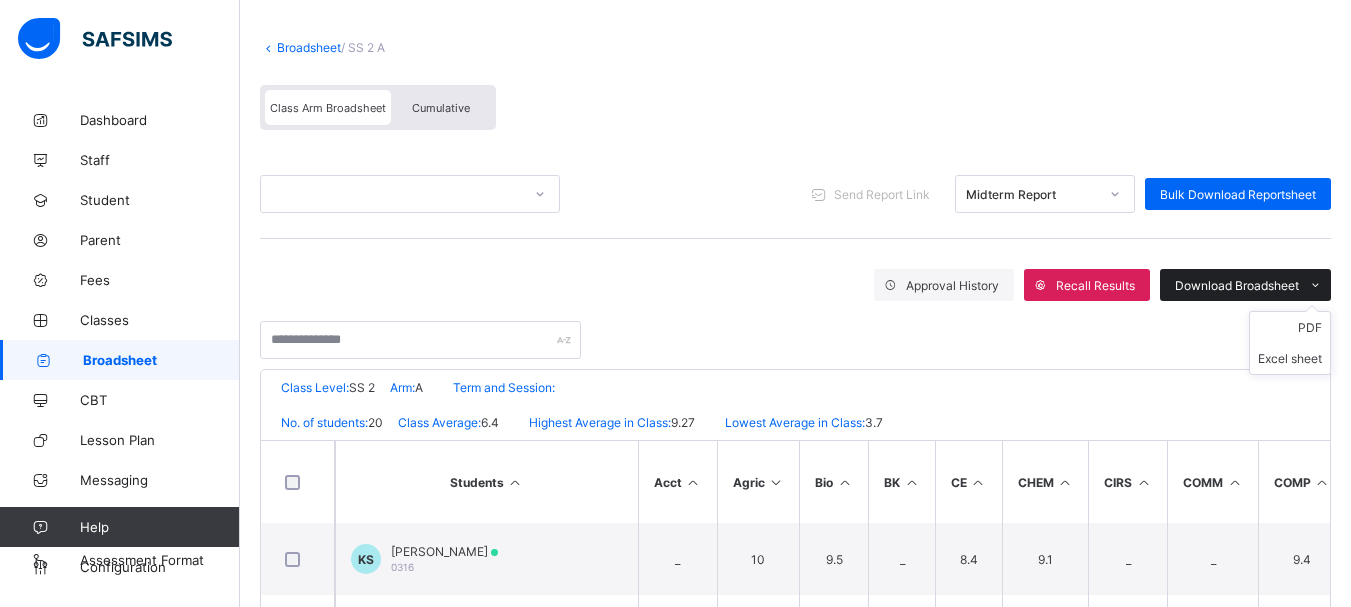 scroll, scrollTop: 0, scrollLeft: 0, axis: both 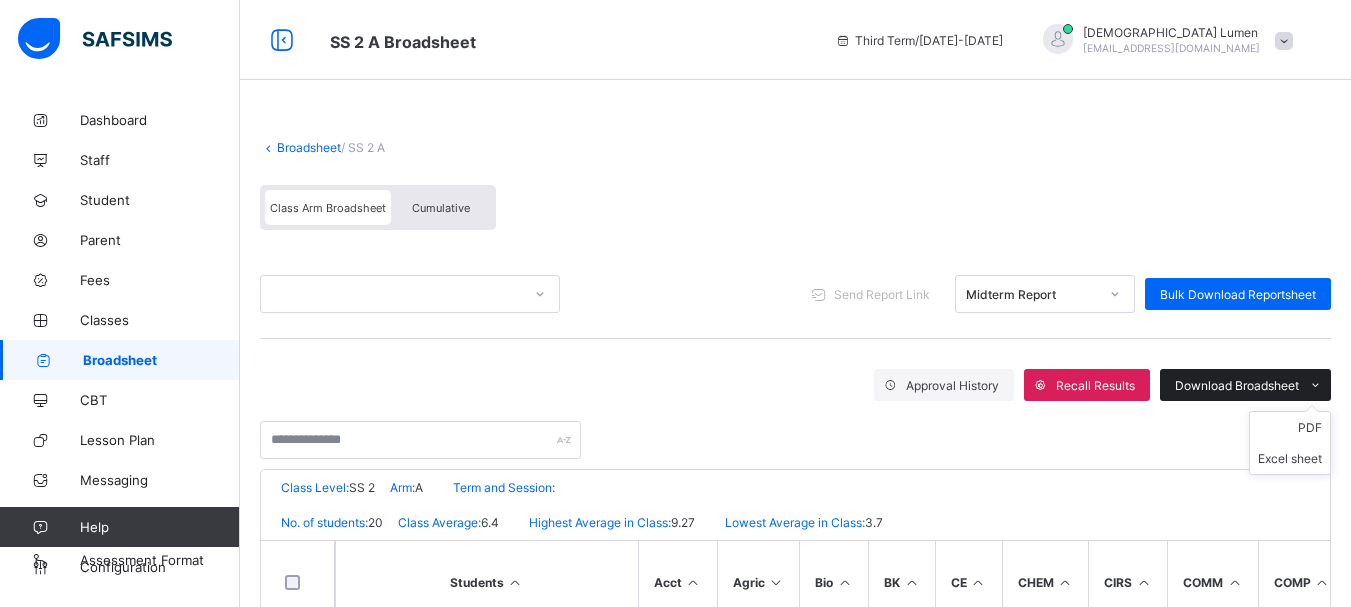 click on "Download Broadsheet" at bounding box center (1237, 385) 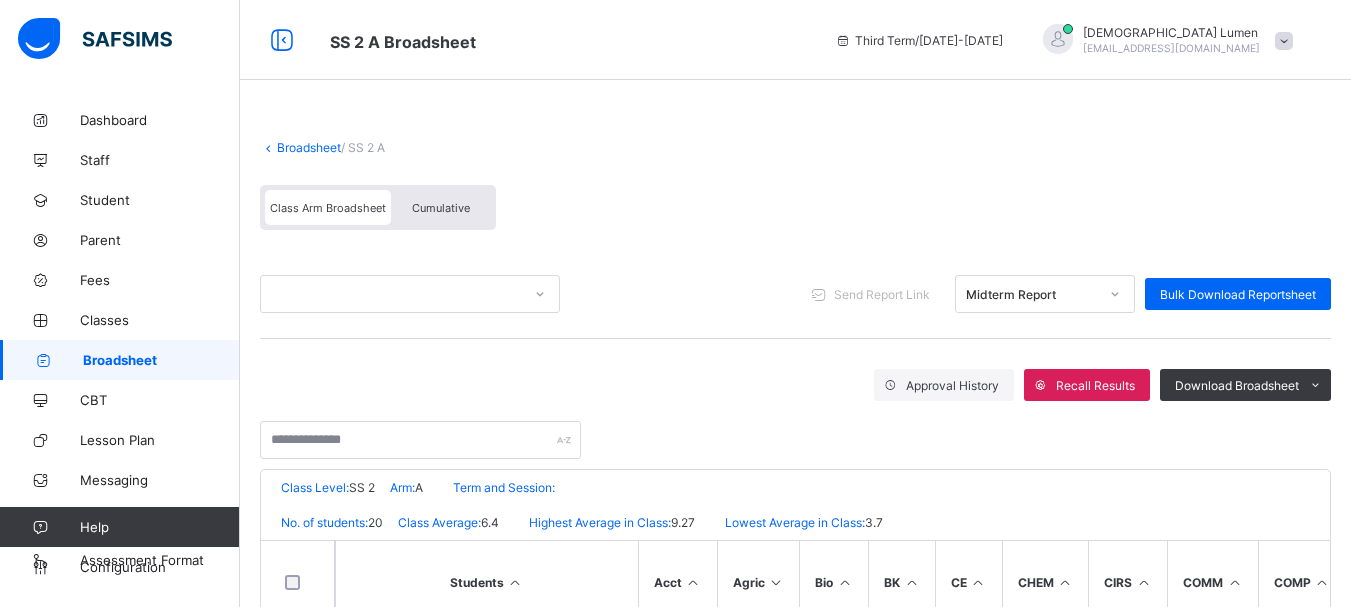 click on "Third Term  /  [DATE]-[DATE]" at bounding box center (919, 40) 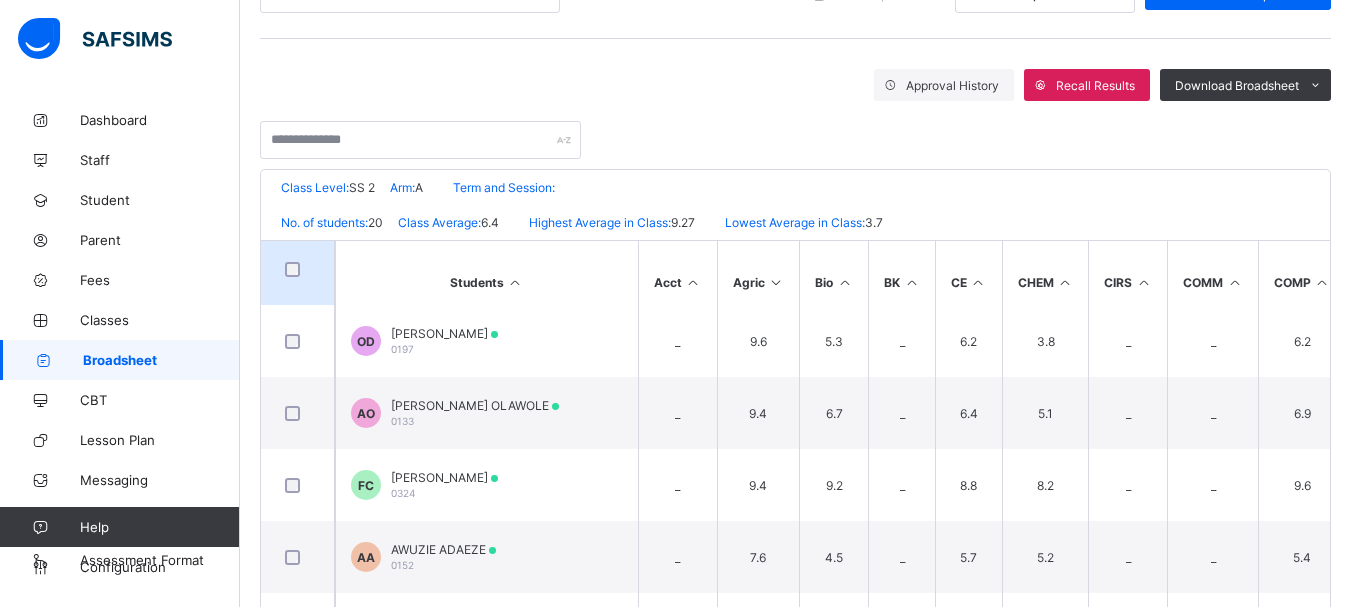 scroll, scrollTop: 0, scrollLeft: 0, axis: both 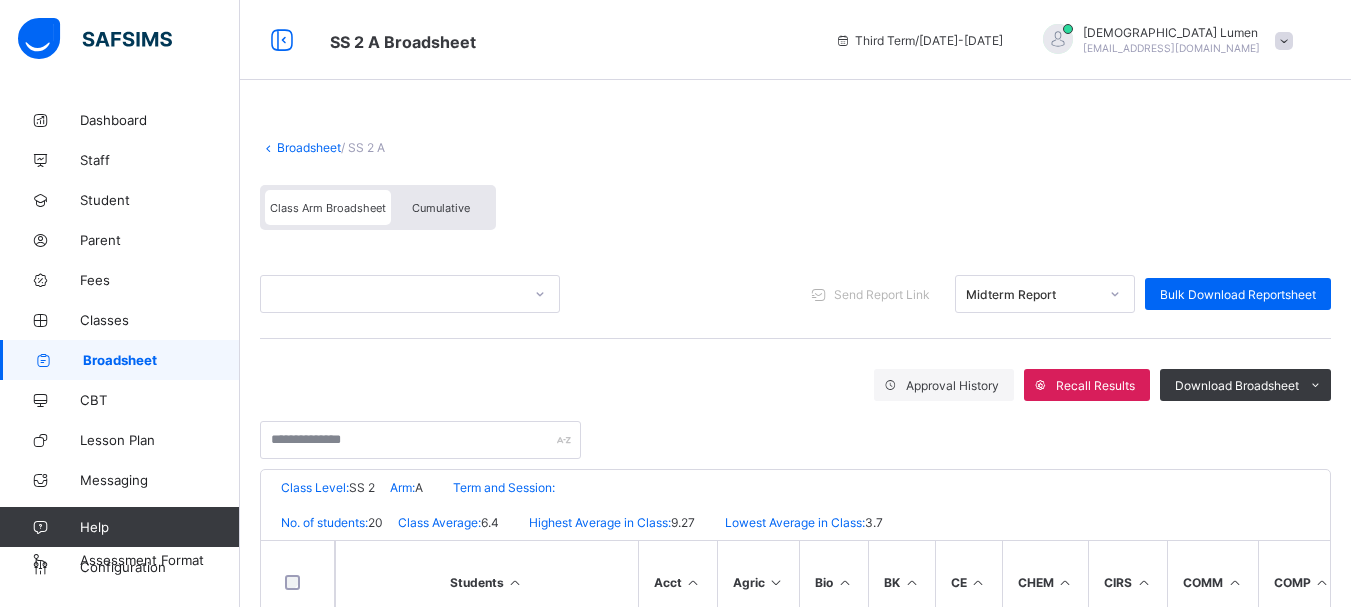 click on "Broadsheet" at bounding box center (161, 360) 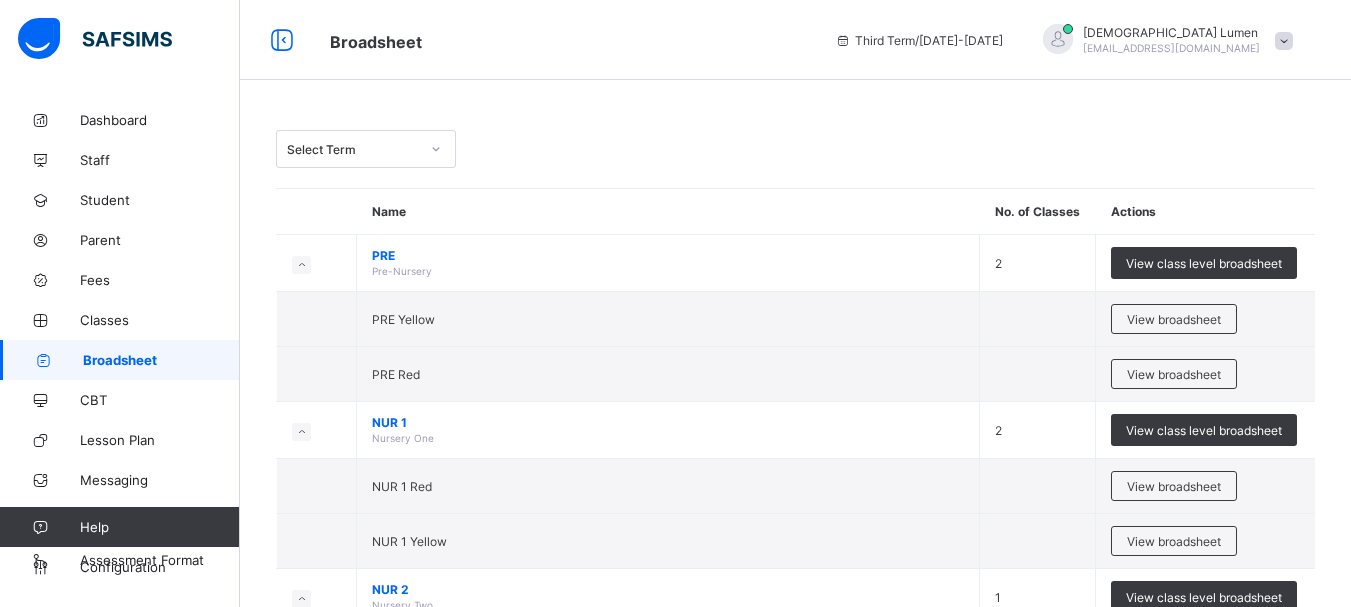 click 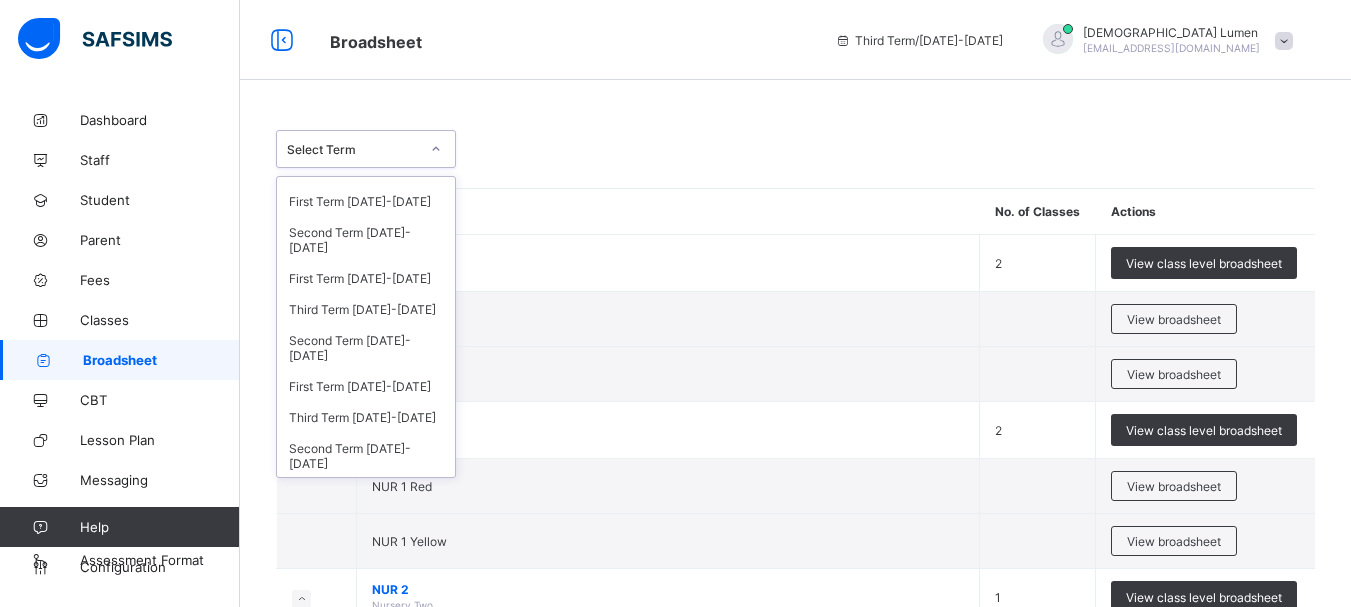 scroll, scrollTop: 735, scrollLeft: 0, axis: vertical 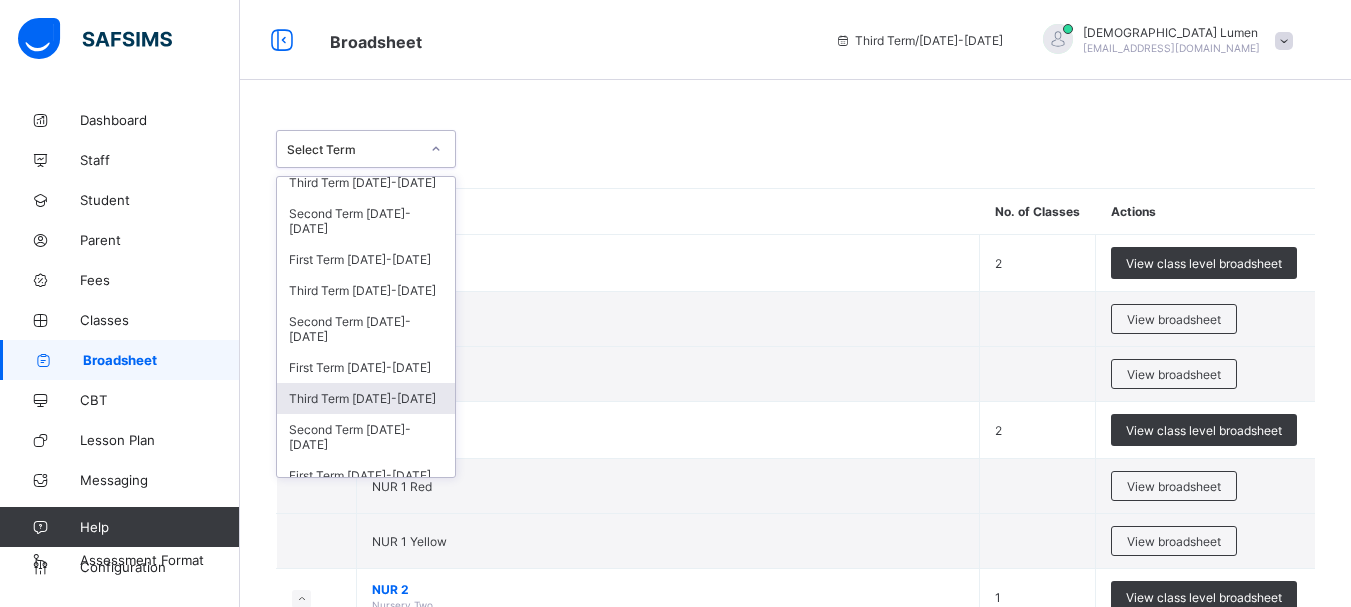 click on "Third Term [DATE]-[DATE]" at bounding box center (366, 398) 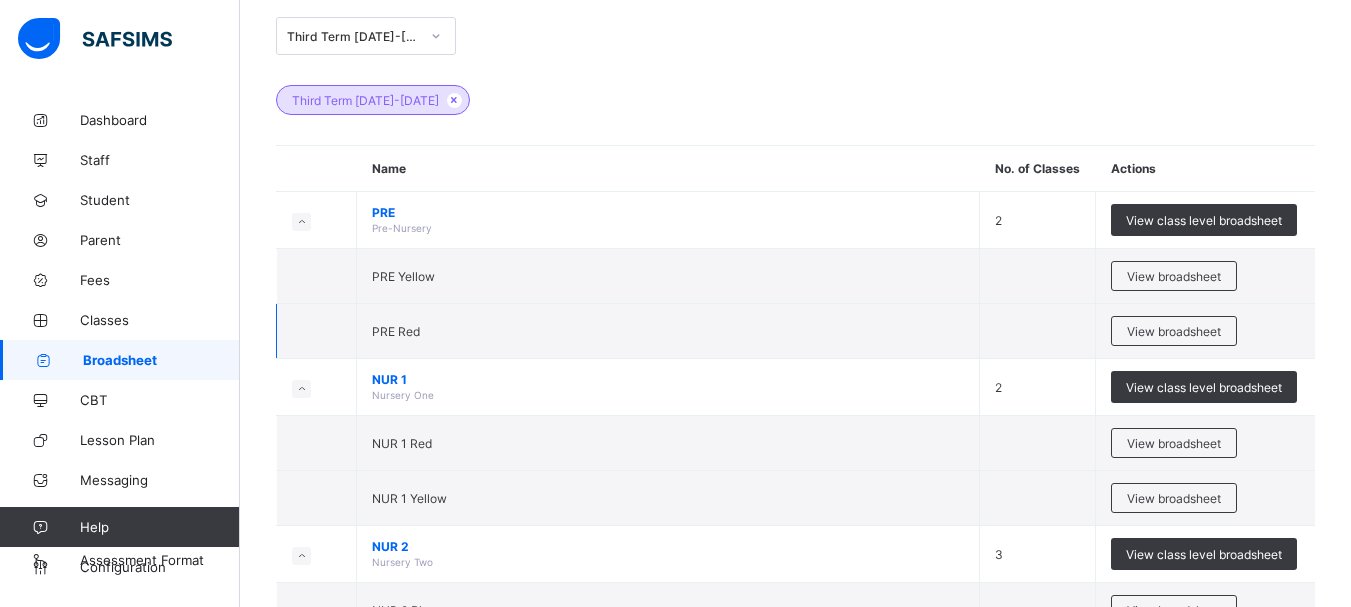 scroll, scrollTop: 100, scrollLeft: 0, axis: vertical 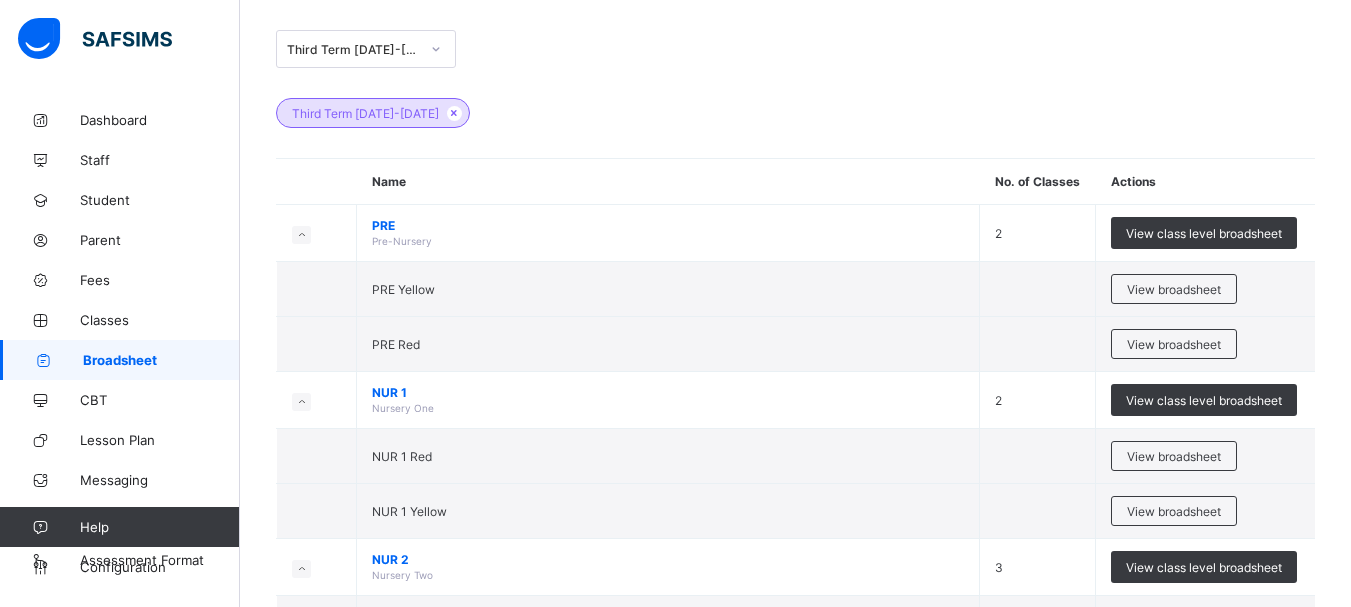 click 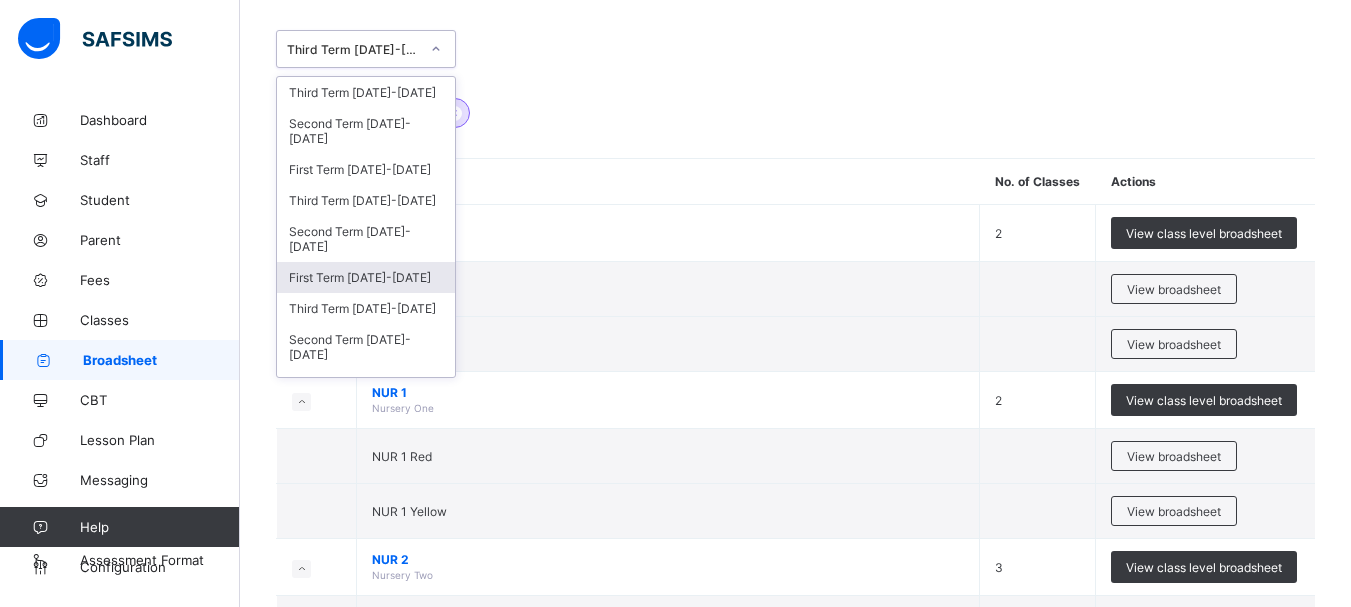 click on "First Term [DATE]-[DATE]" at bounding box center (366, 277) 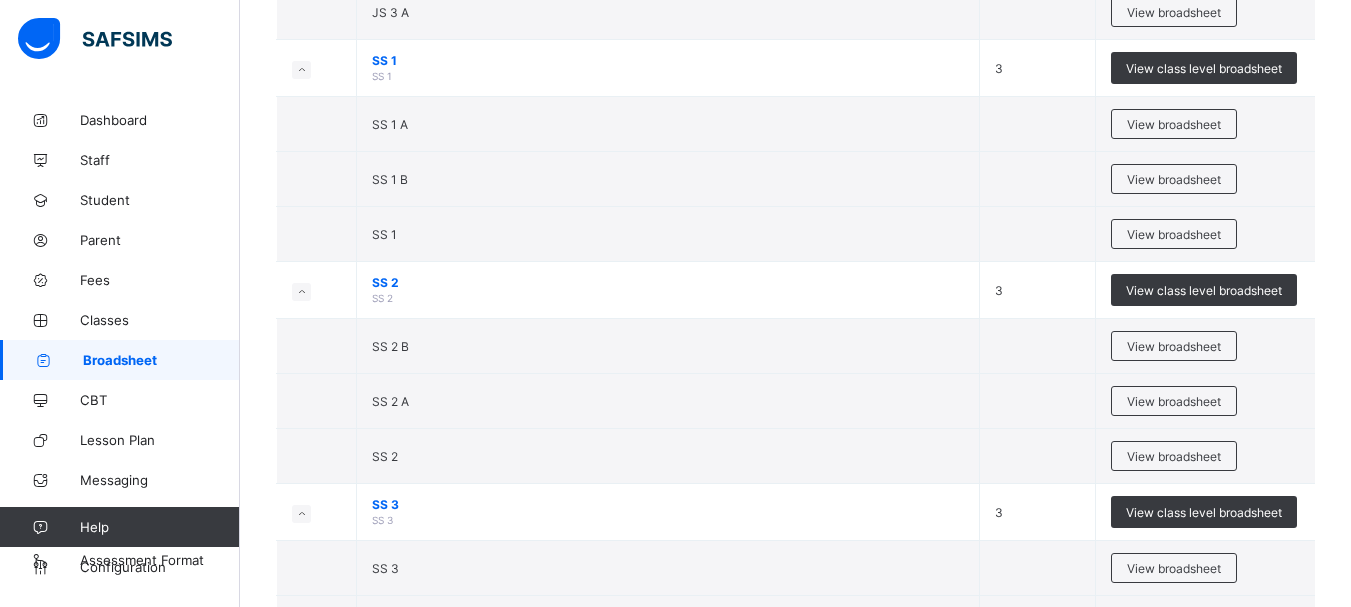 scroll, scrollTop: 2900, scrollLeft: 0, axis: vertical 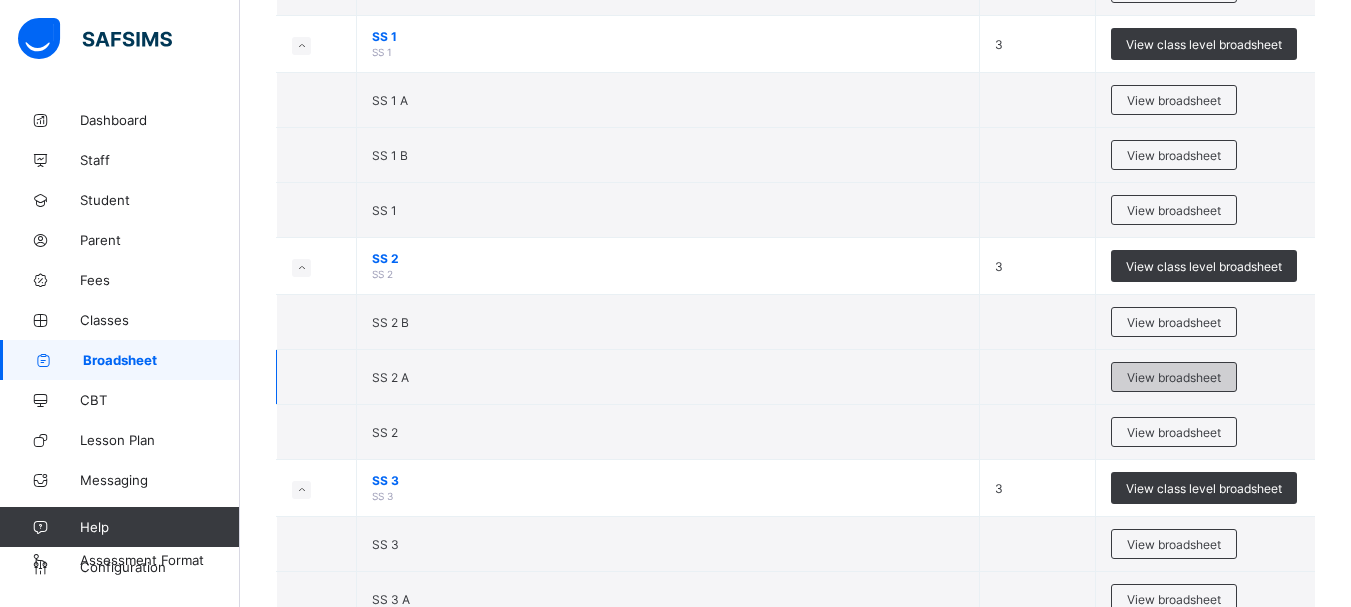 click on "View broadsheet" at bounding box center (1174, 377) 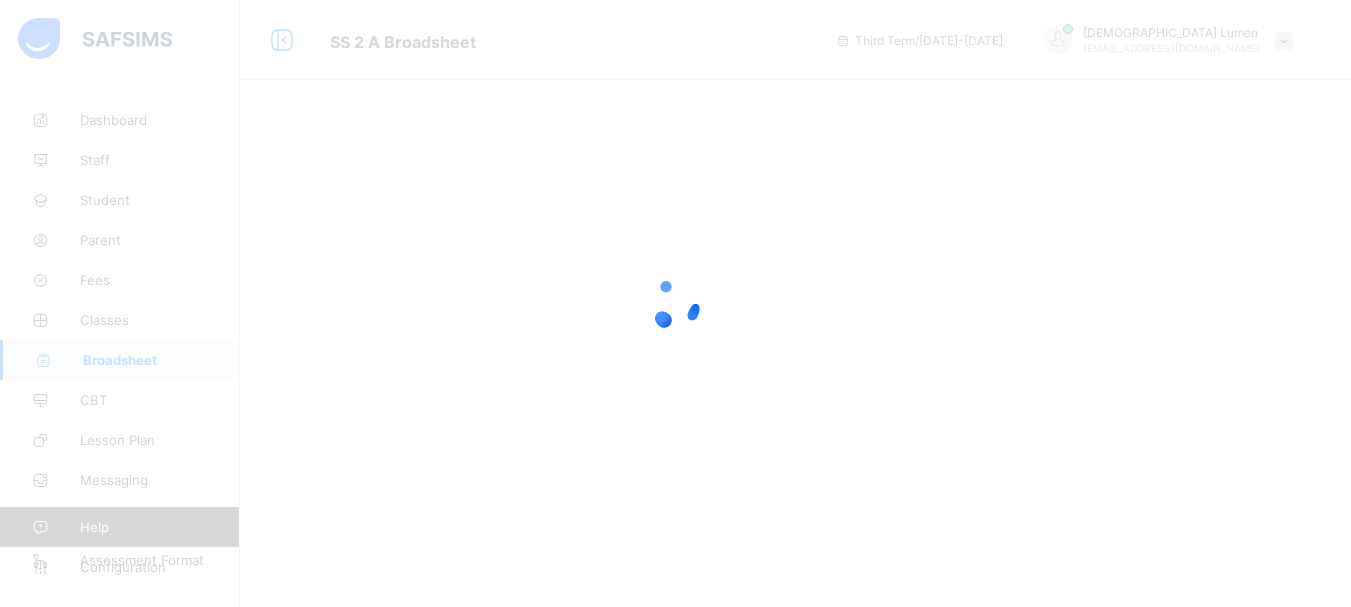 scroll, scrollTop: 0, scrollLeft: 0, axis: both 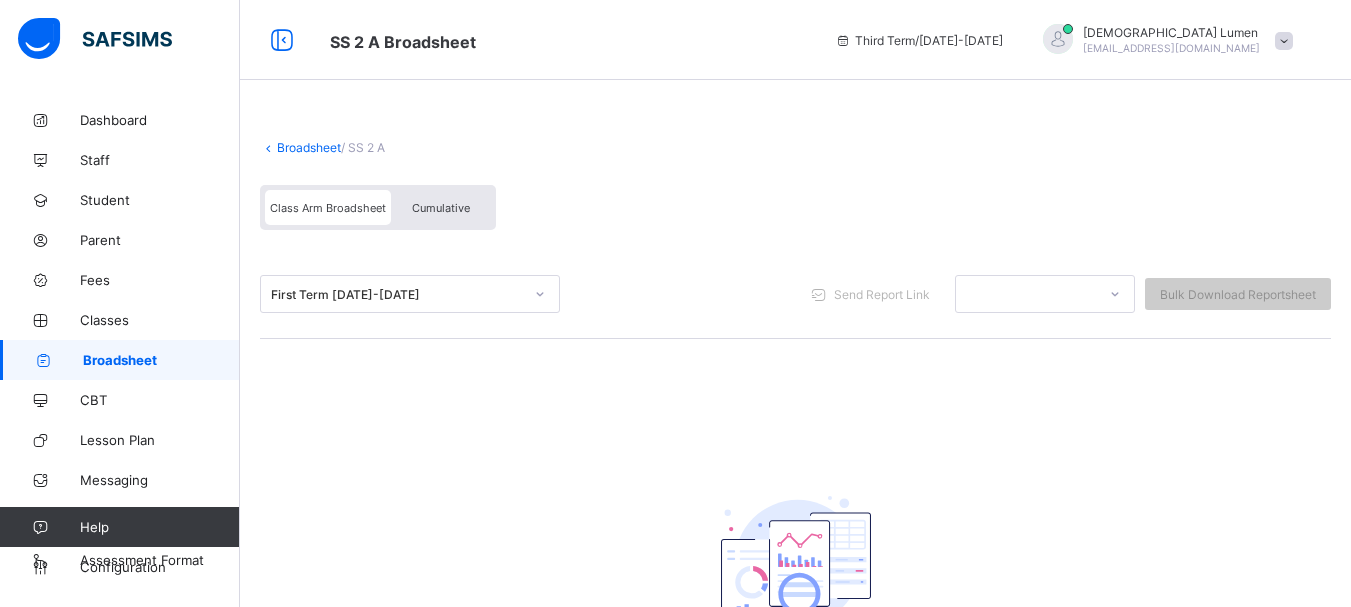 click 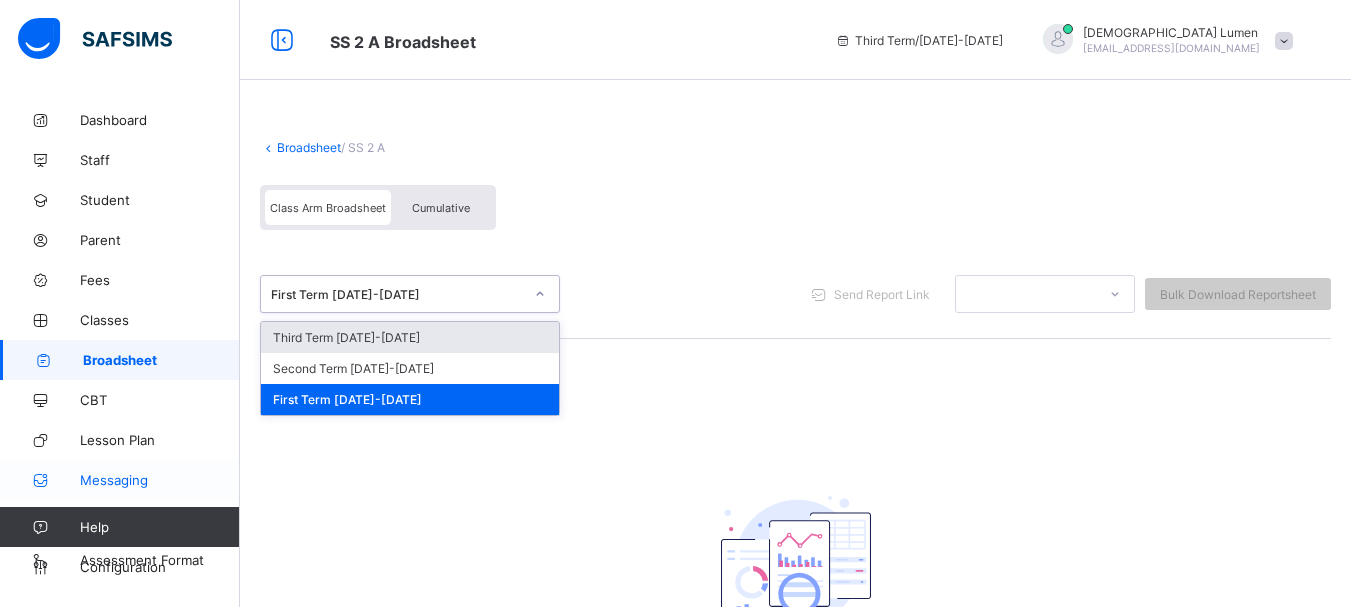 scroll, scrollTop: 181, scrollLeft: 0, axis: vertical 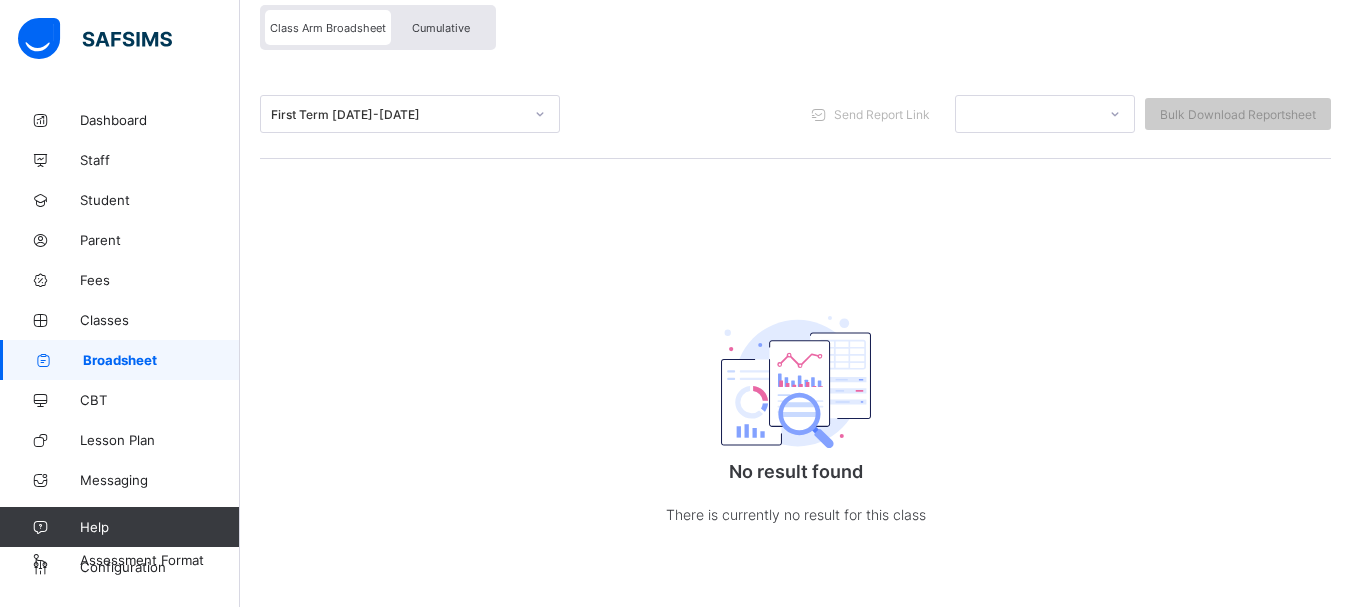 click on "Help" at bounding box center [159, 527] 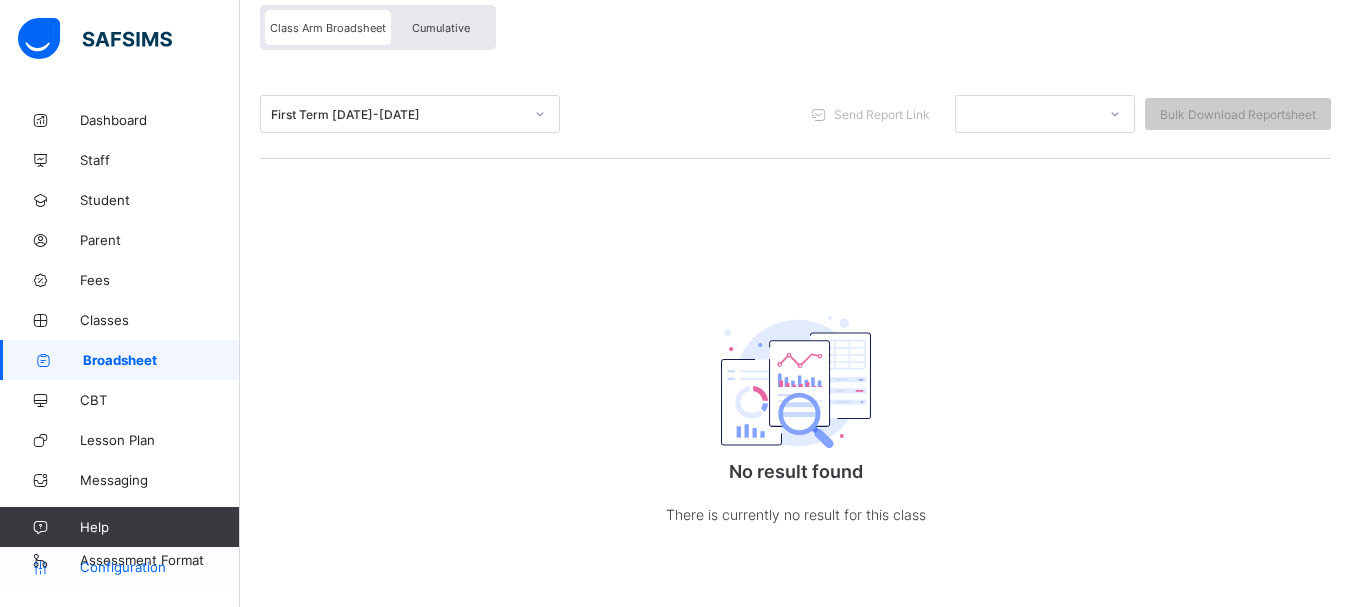 click on "Configuration" at bounding box center [159, 567] 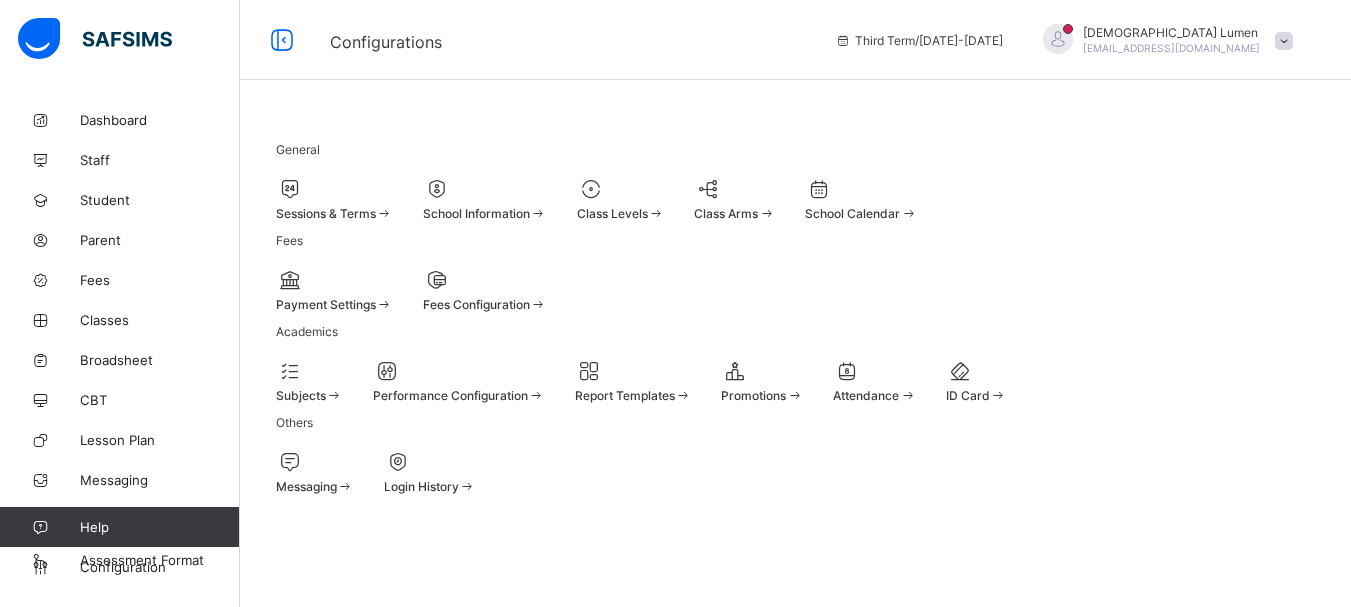 scroll, scrollTop: 0, scrollLeft: 0, axis: both 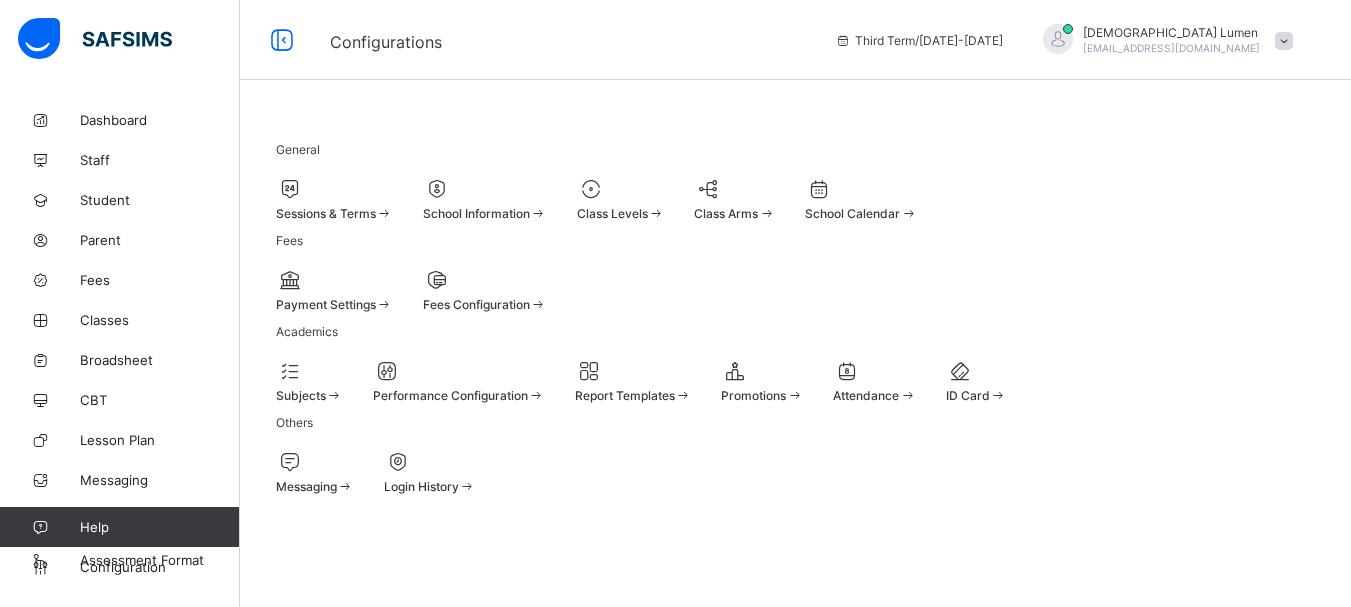click on "Sessions & Terms" at bounding box center [334, 213] 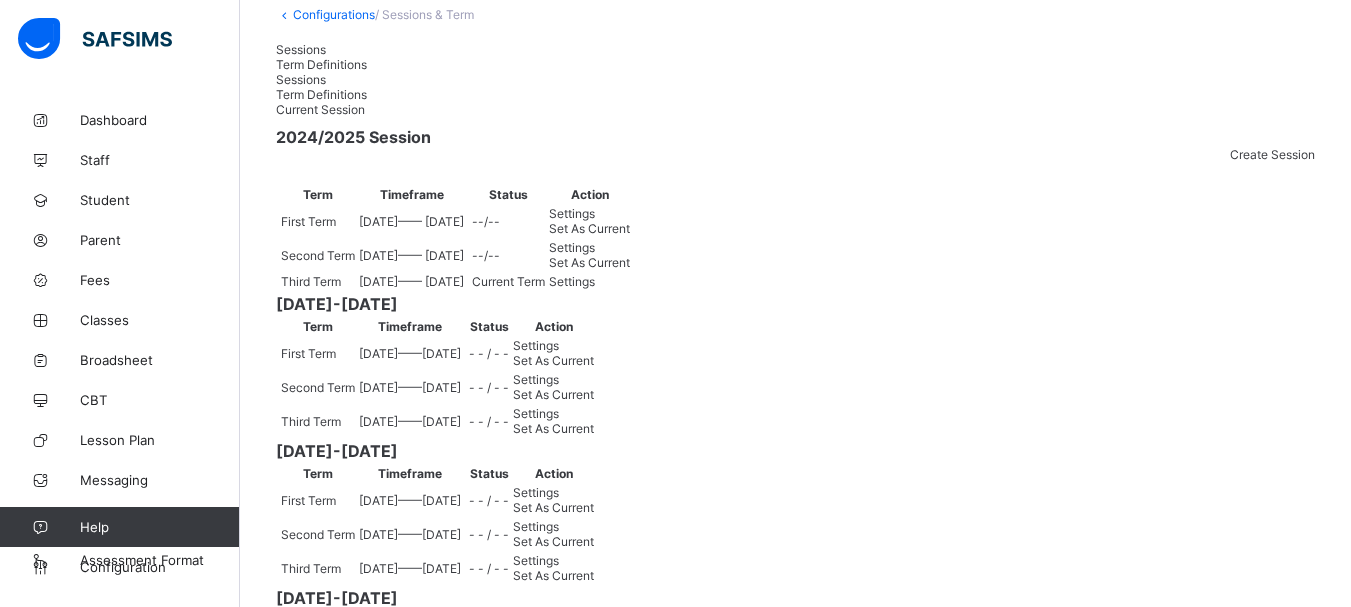 scroll, scrollTop: 100, scrollLeft: 0, axis: vertical 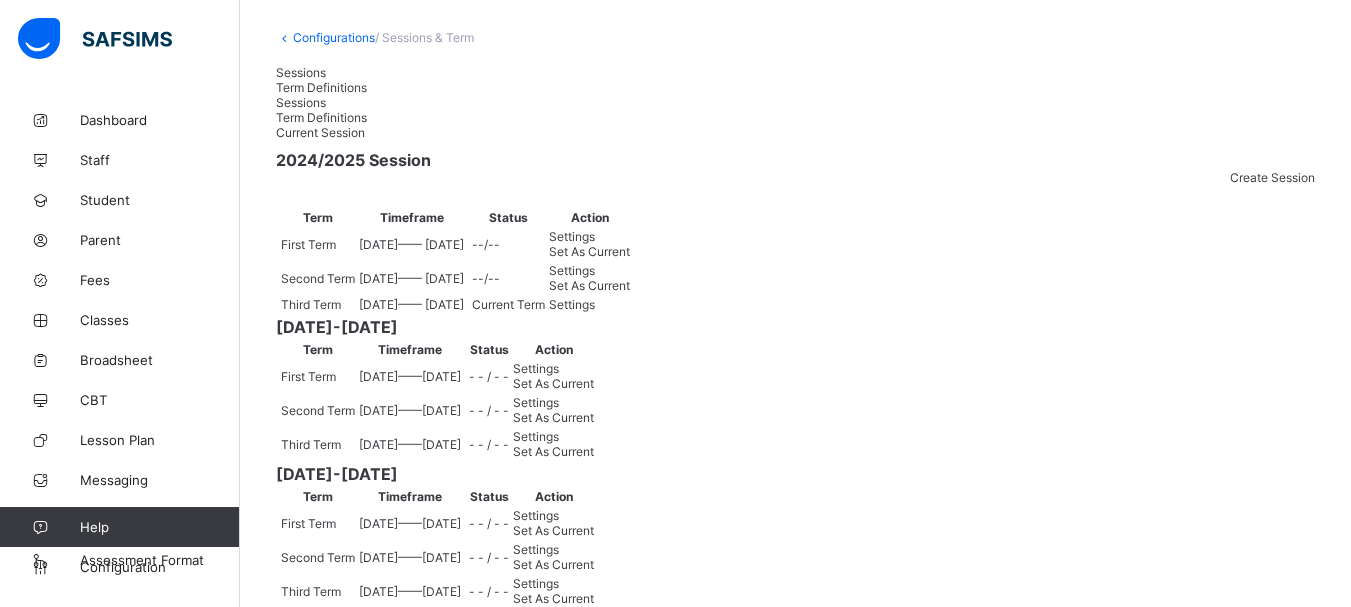 click on "/ Sessions & Term" at bounding box center (424, 37) 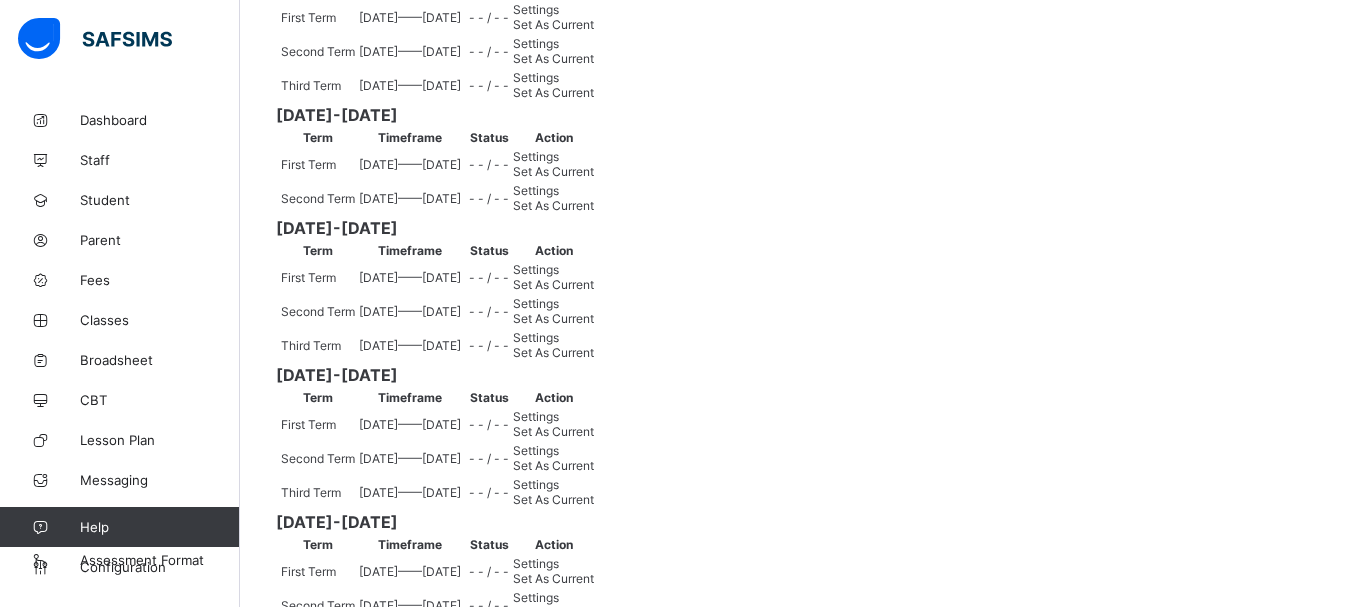 scroll, scrollTop: 700, scrollLeft: 0, axis: vertical 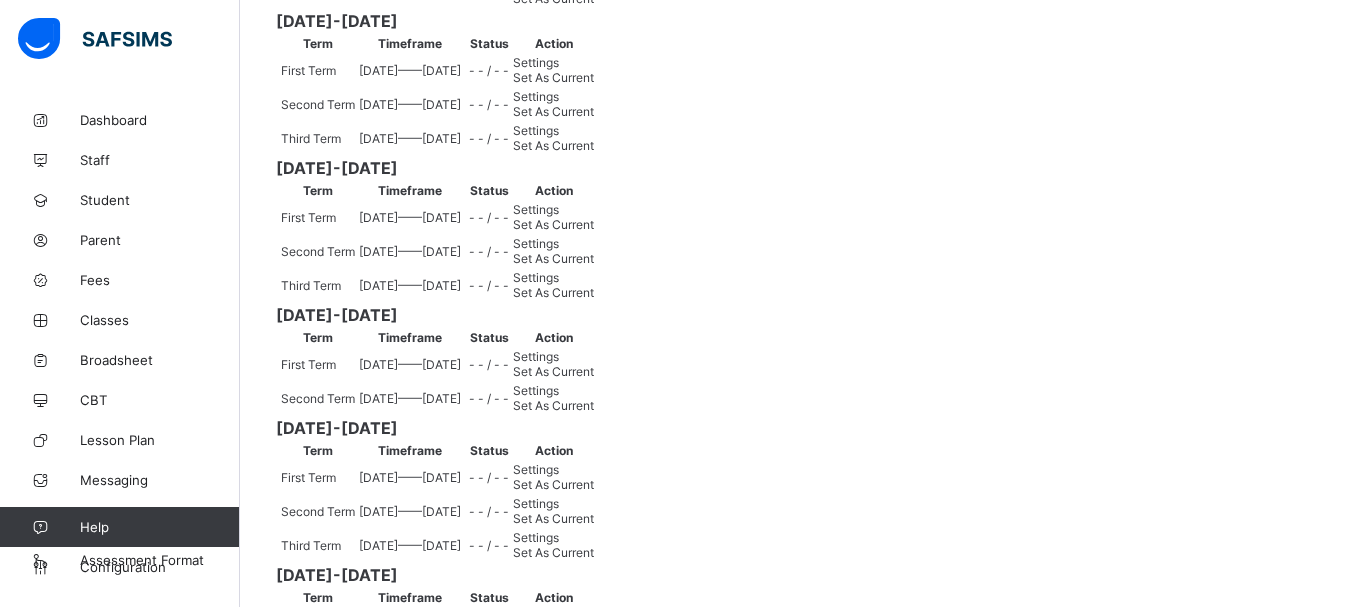 click on "Set As Current" at bounding box center [553, -70] 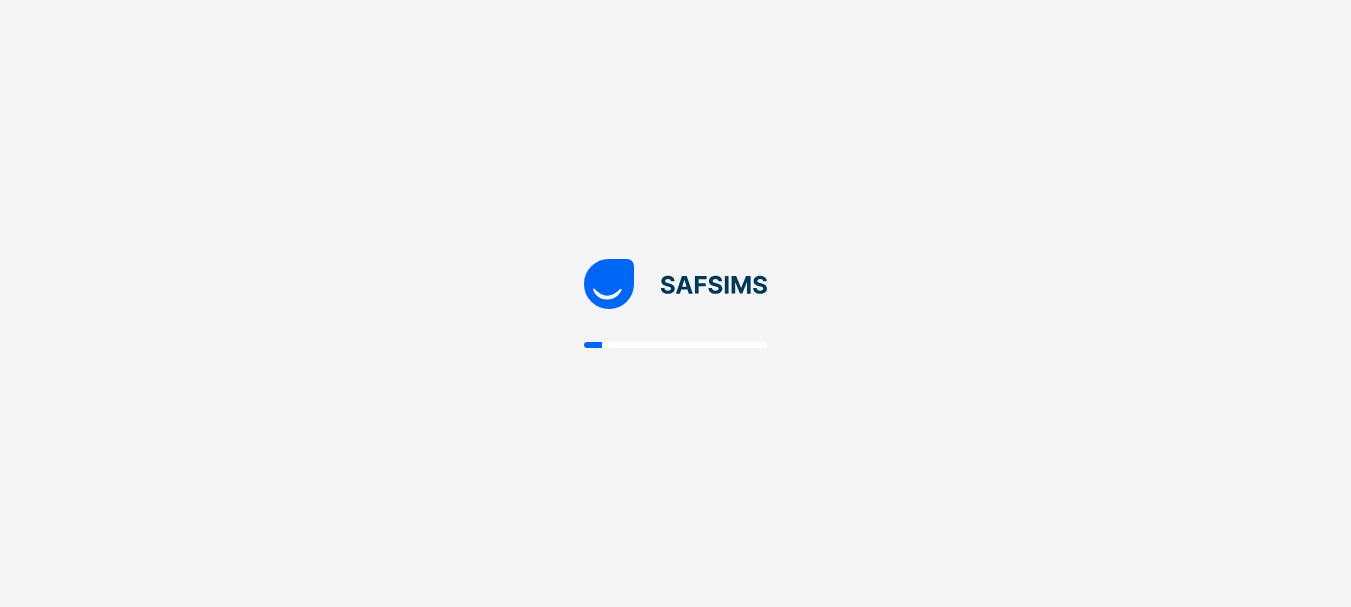scroll, scrollTop: 0, scrollLeft: 0, axis: both 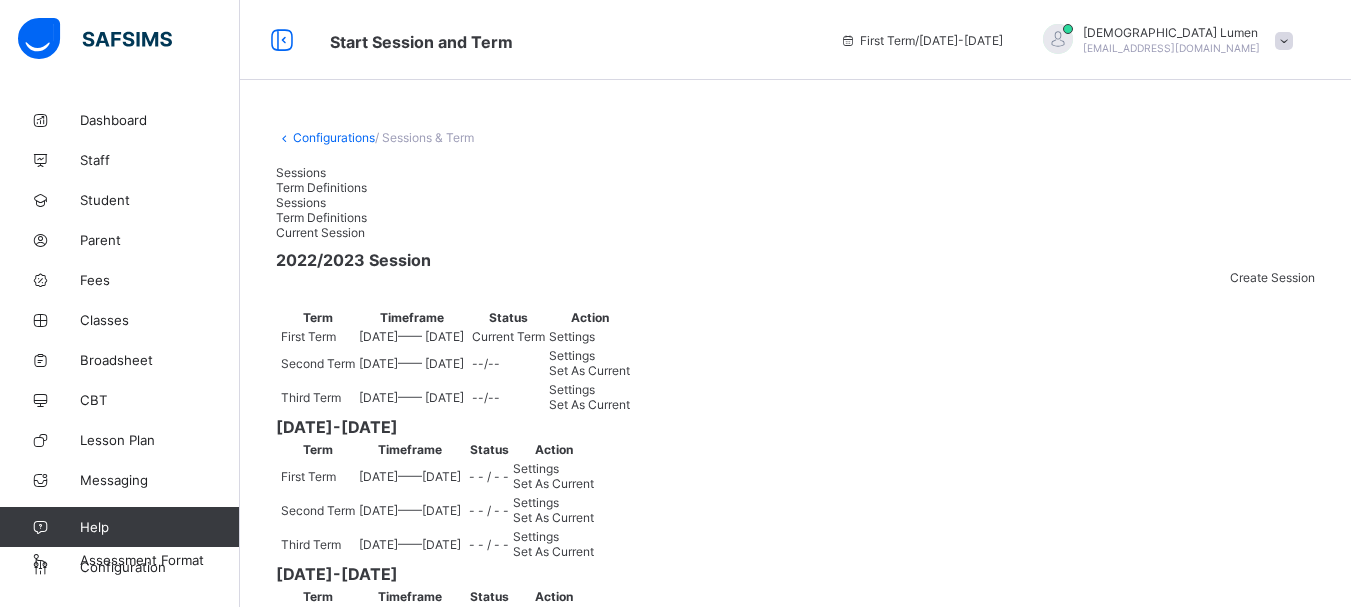 click on "Set As Current" at bounding box center [589, 370] 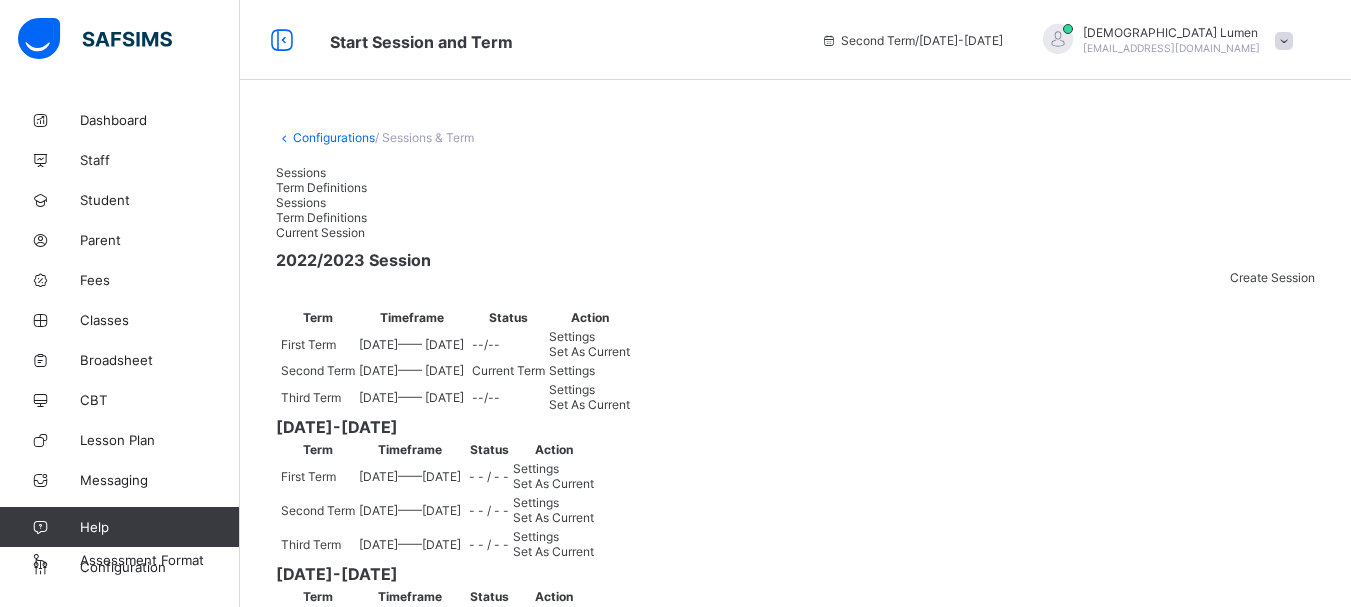 click on "Set As Current" at bounding box center [589, 351] 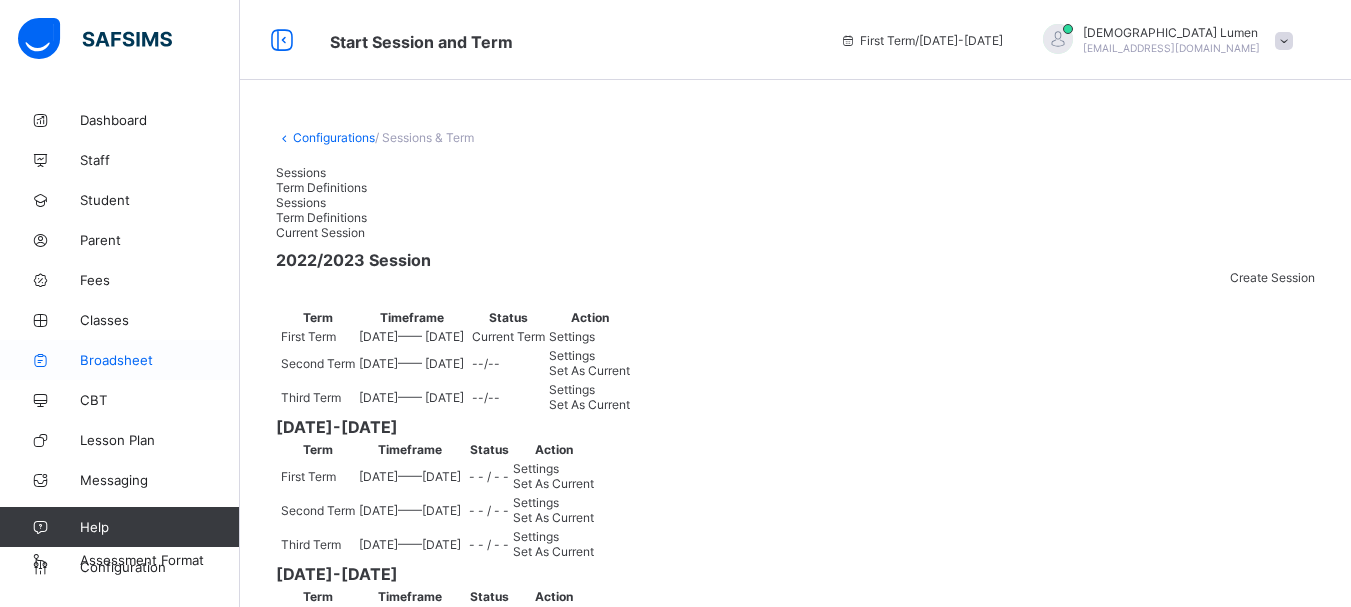 click on "Broadsheet" at bounding box center (160, 360) 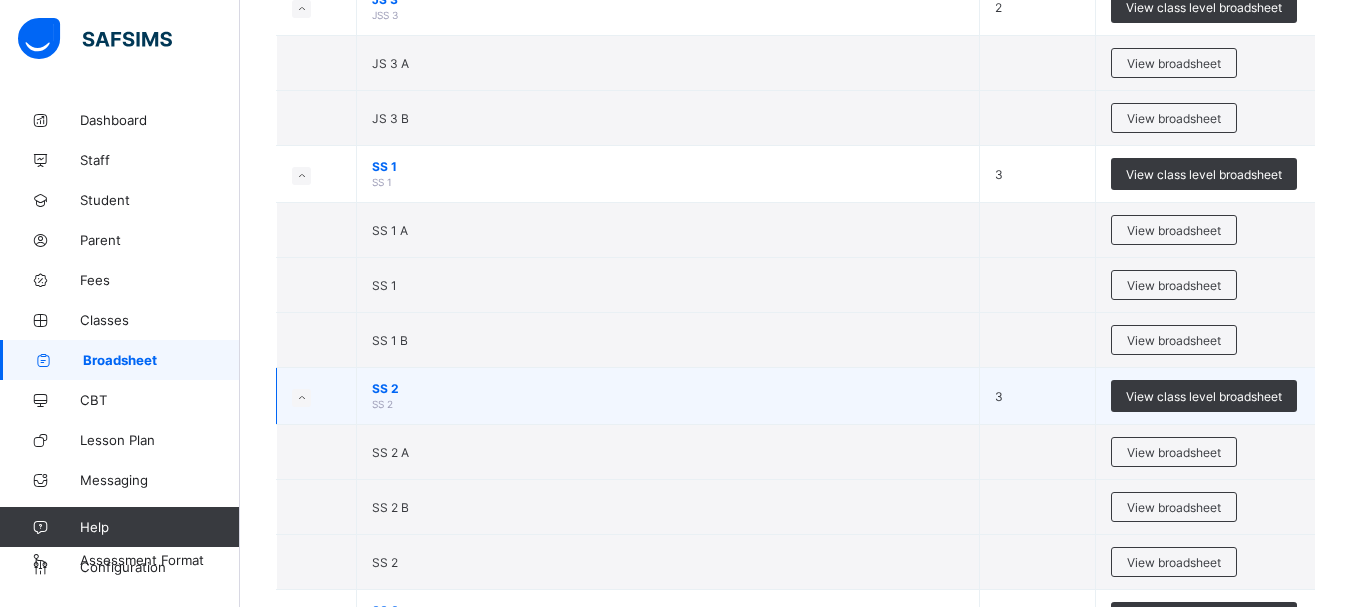scroll, scrollTop: 2900, scrollLeft: 0, axis: vertical 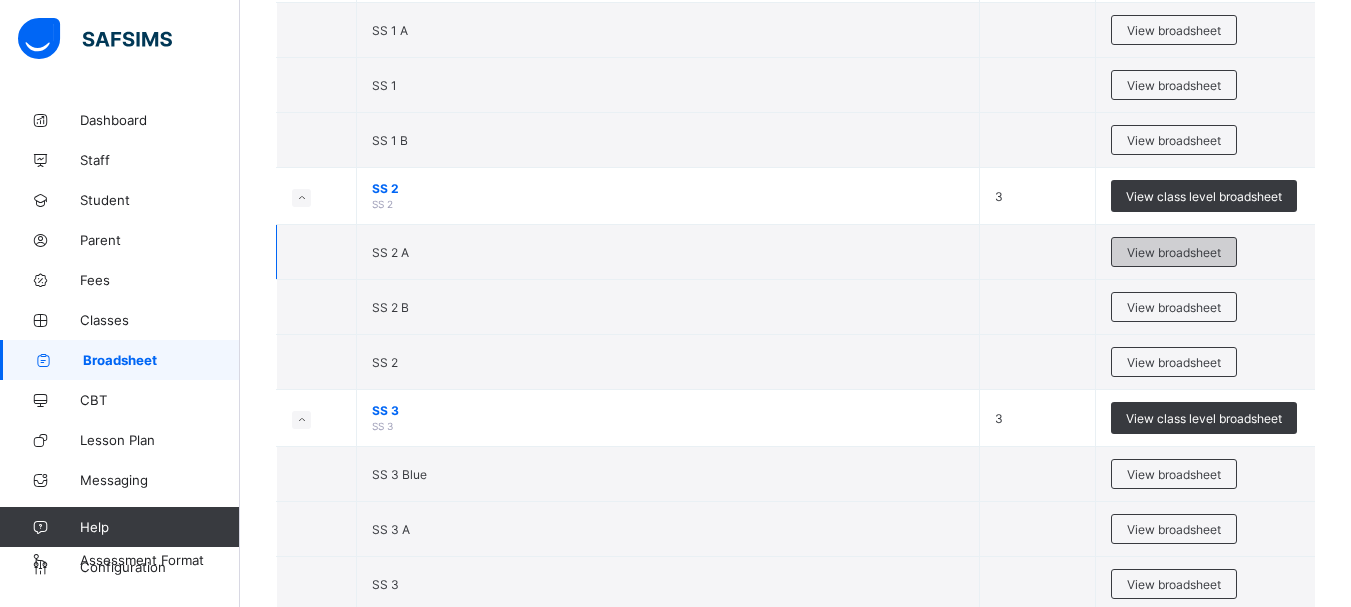 click on "View broadsheet" at bounding box center [1174, 252] 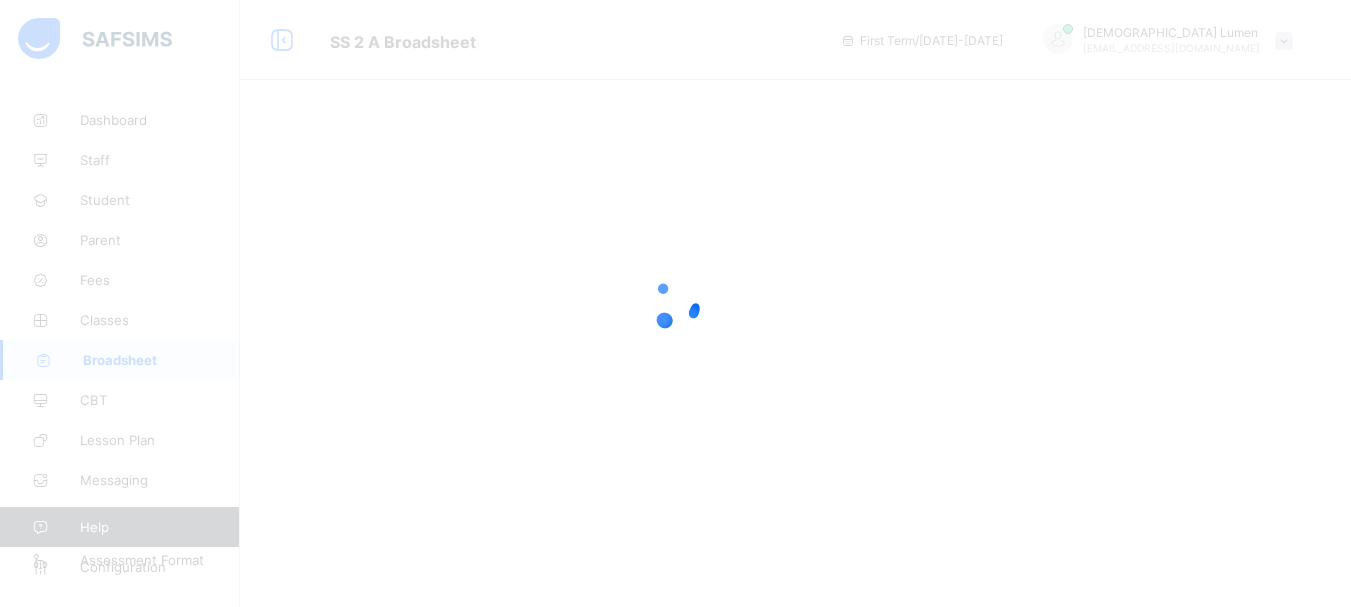 scroll, scrollTop: 0, scrollLeft: 0, axis: both 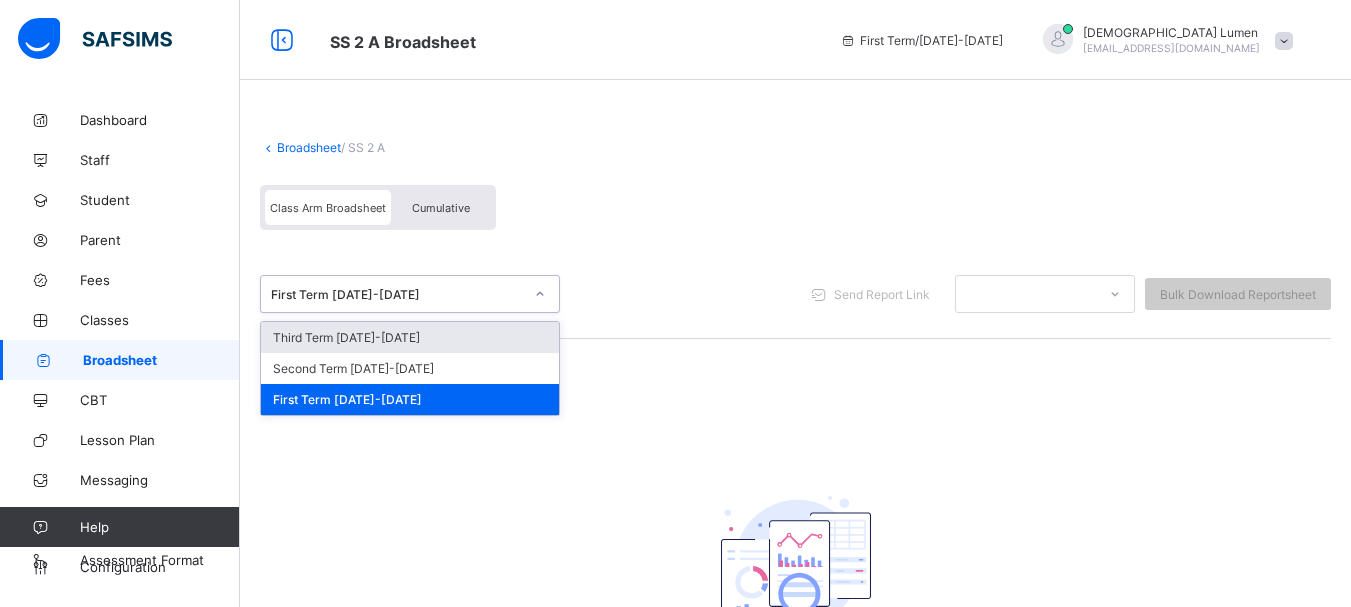click 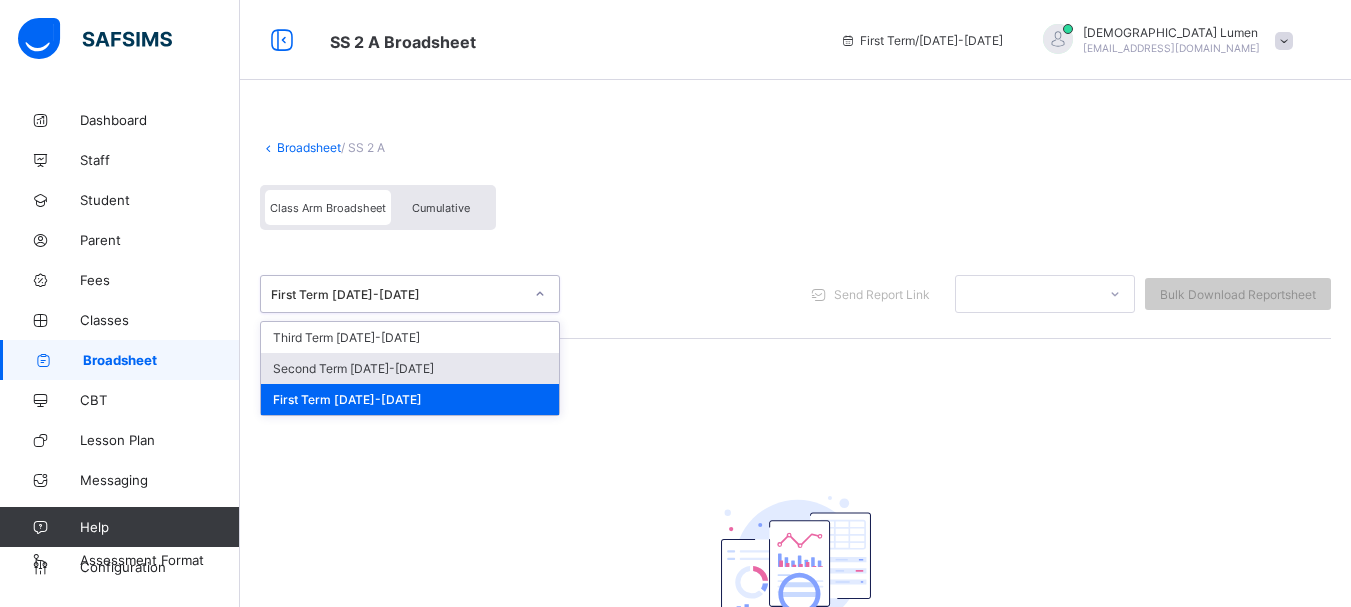 click on "Second Term [DATE]-[DATE]" at bounding box center [410, 368] 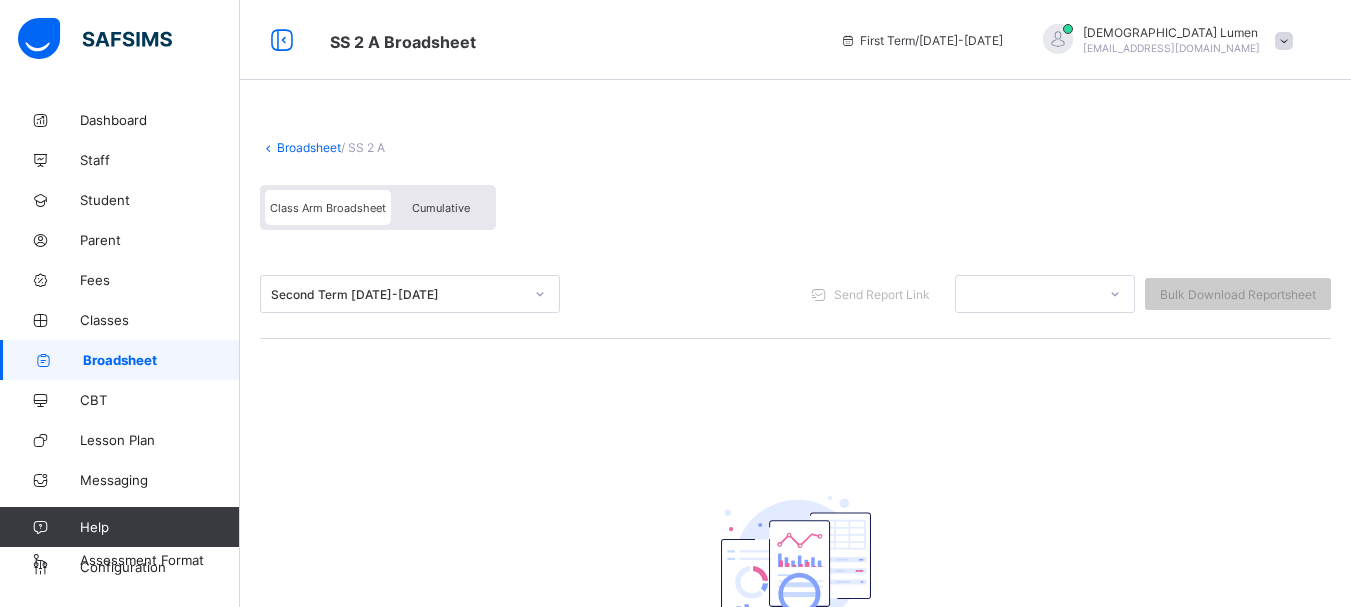 click on "Help" at bounding box center (119, 527) 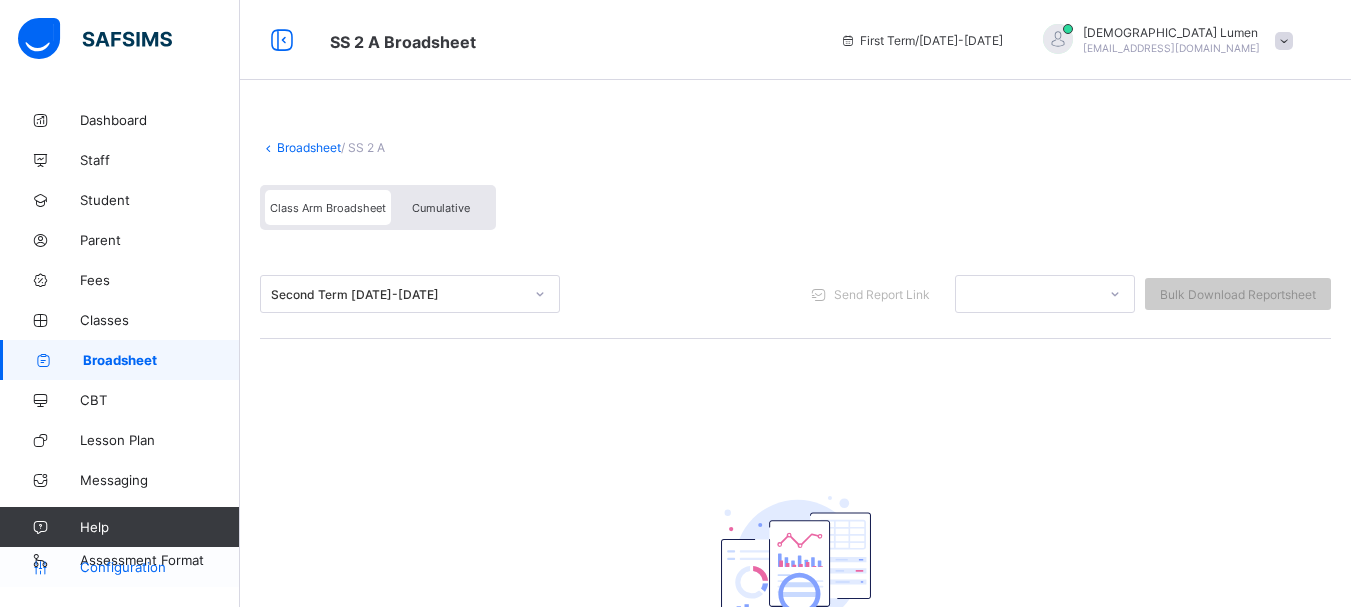 click on "Configuration" at bounding box center (159, 567) 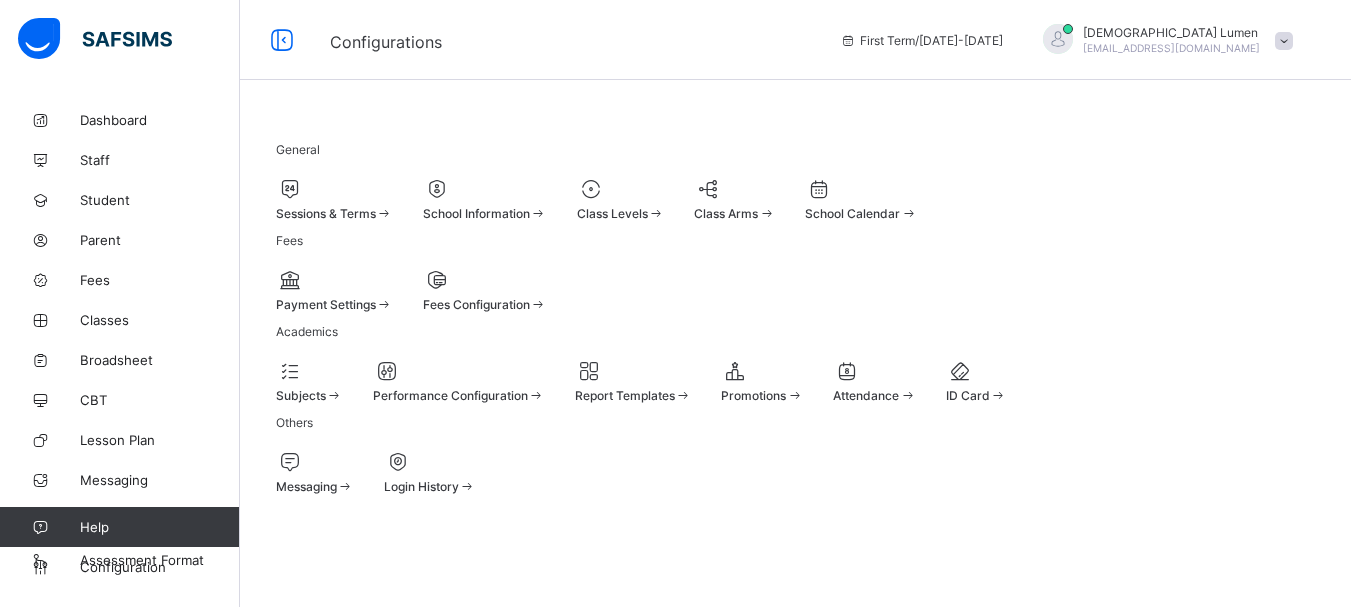 click on "Sessions & Terms" at bounding box center (334, 213) 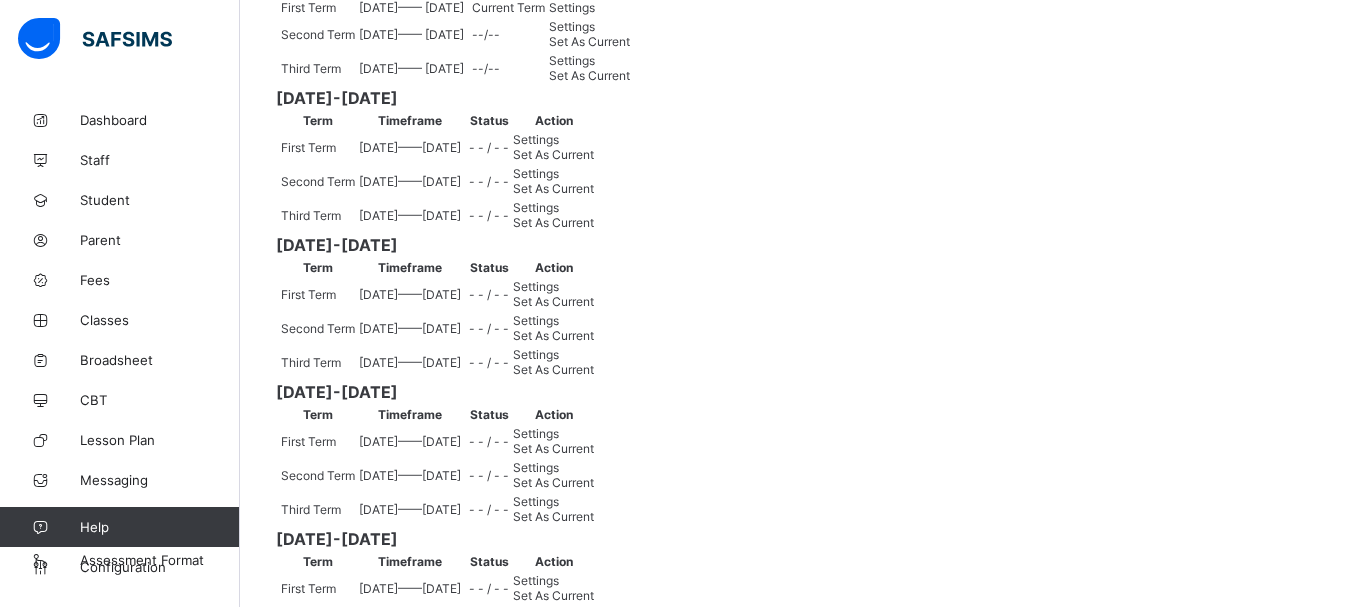 scroll, scrollTop: 300, scrollLeft: 0, axis: vertical 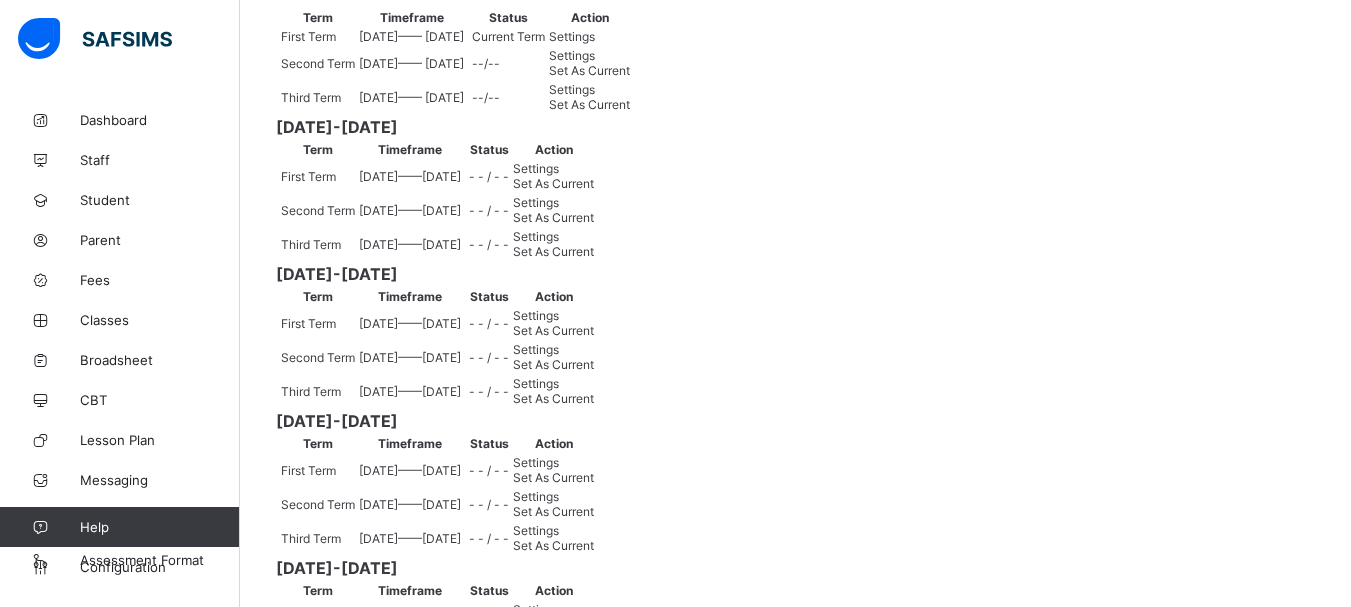 click on "Settings" at bounding box center (536, 168) 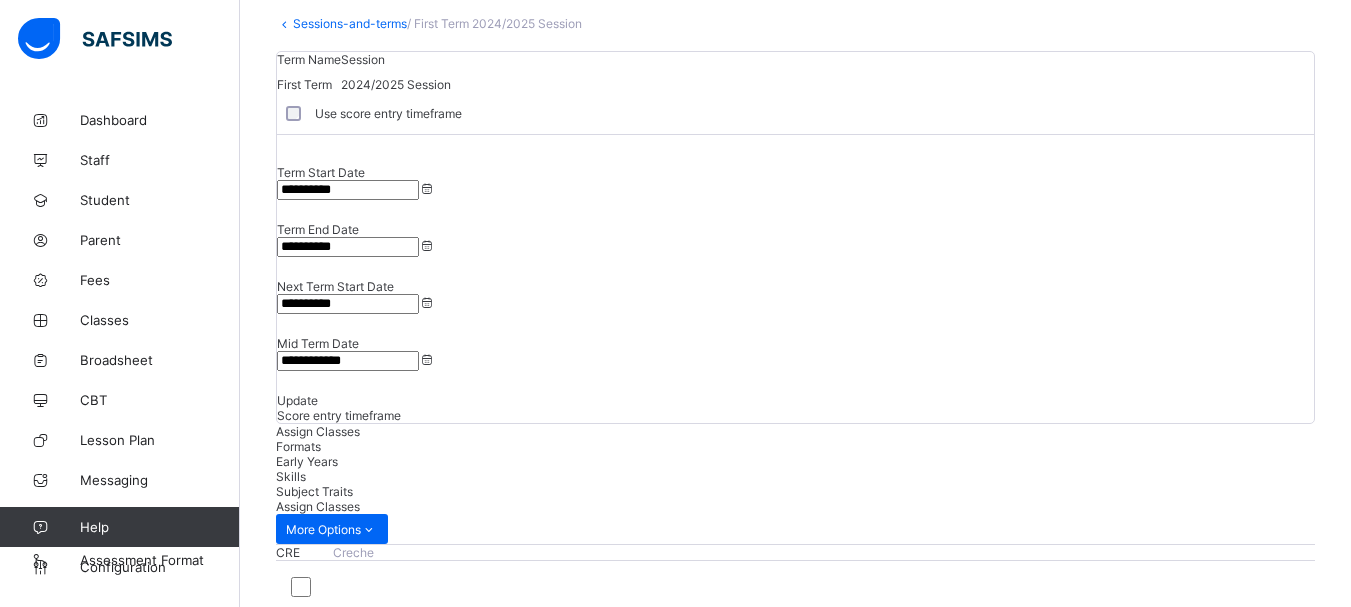 scroll, scrollTop: 14, scrollLeft: 0, axis: vertical 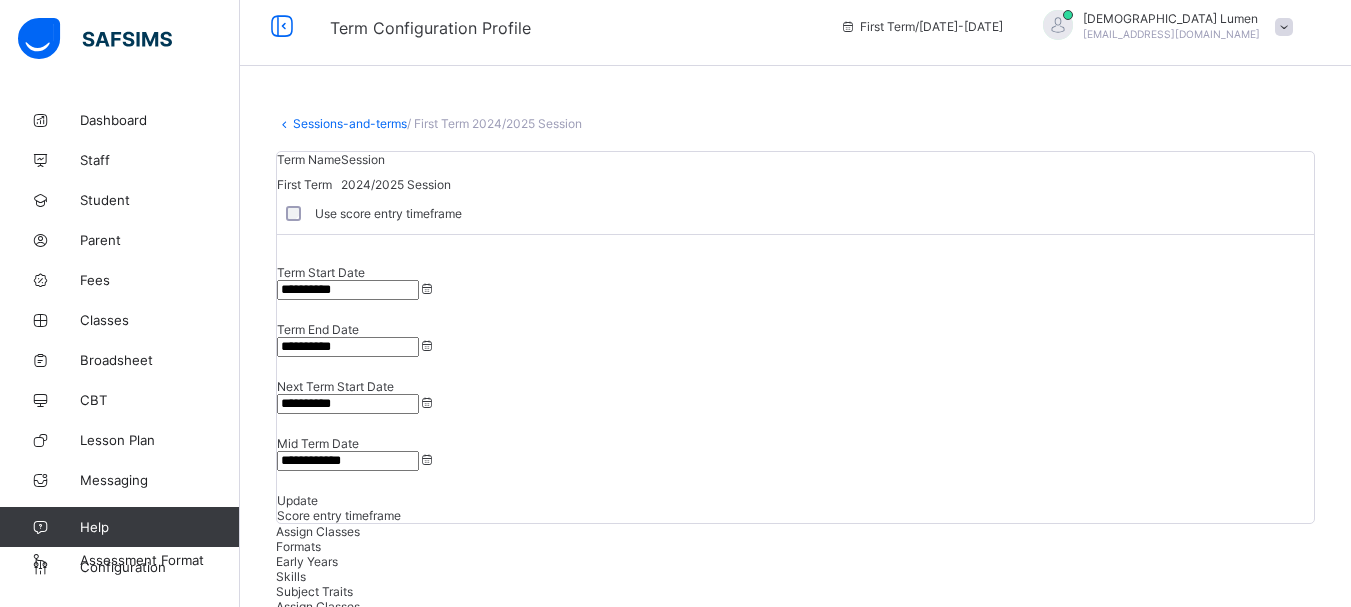 click on "Formats" at bounding box center (298, 546) 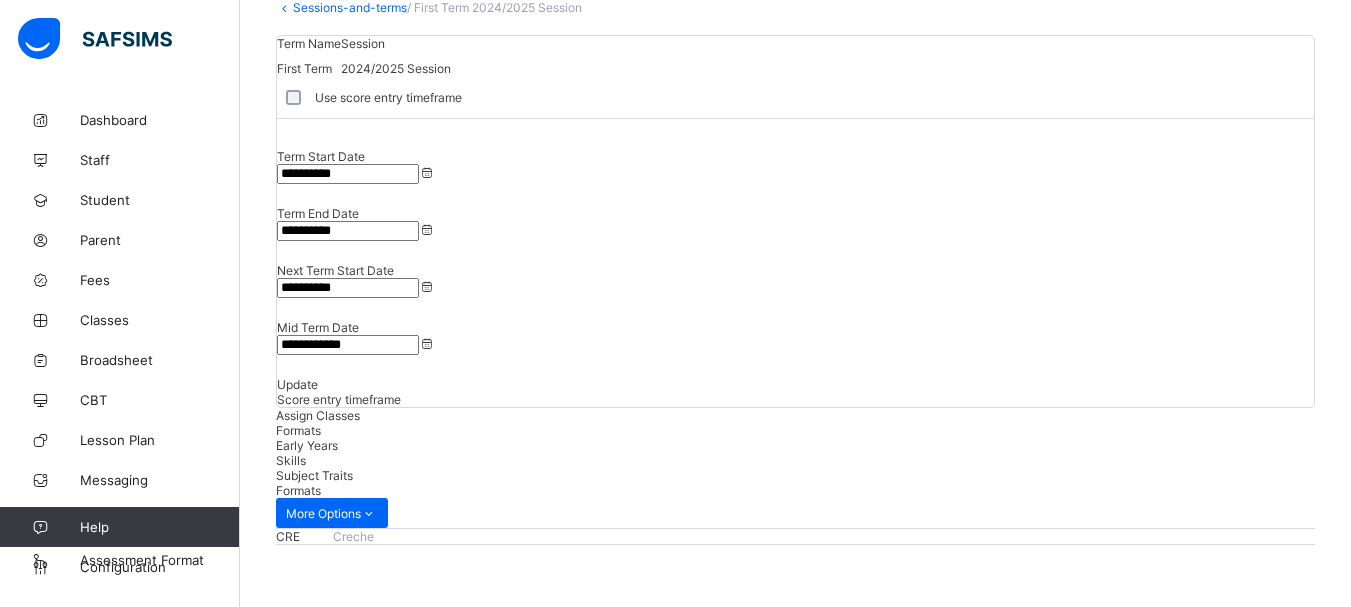 scroll, scrollTop: 0, scrollLeft: 0, axis: both 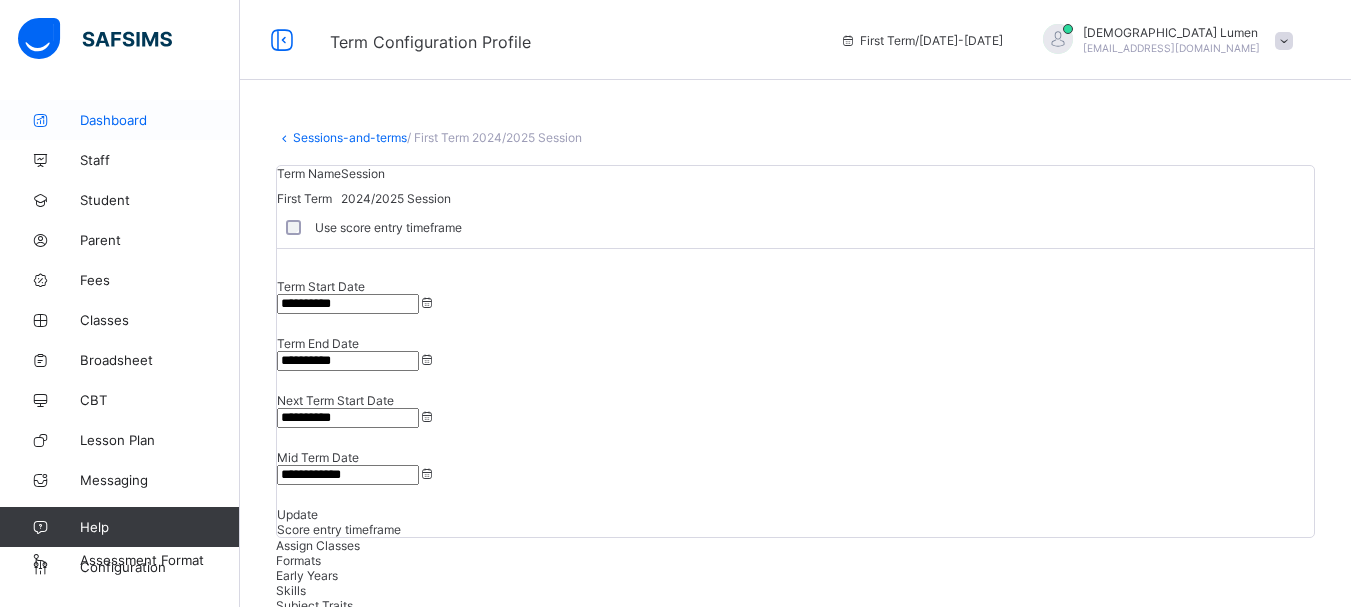click on "Dashboard" at bounding box center (160, 120) 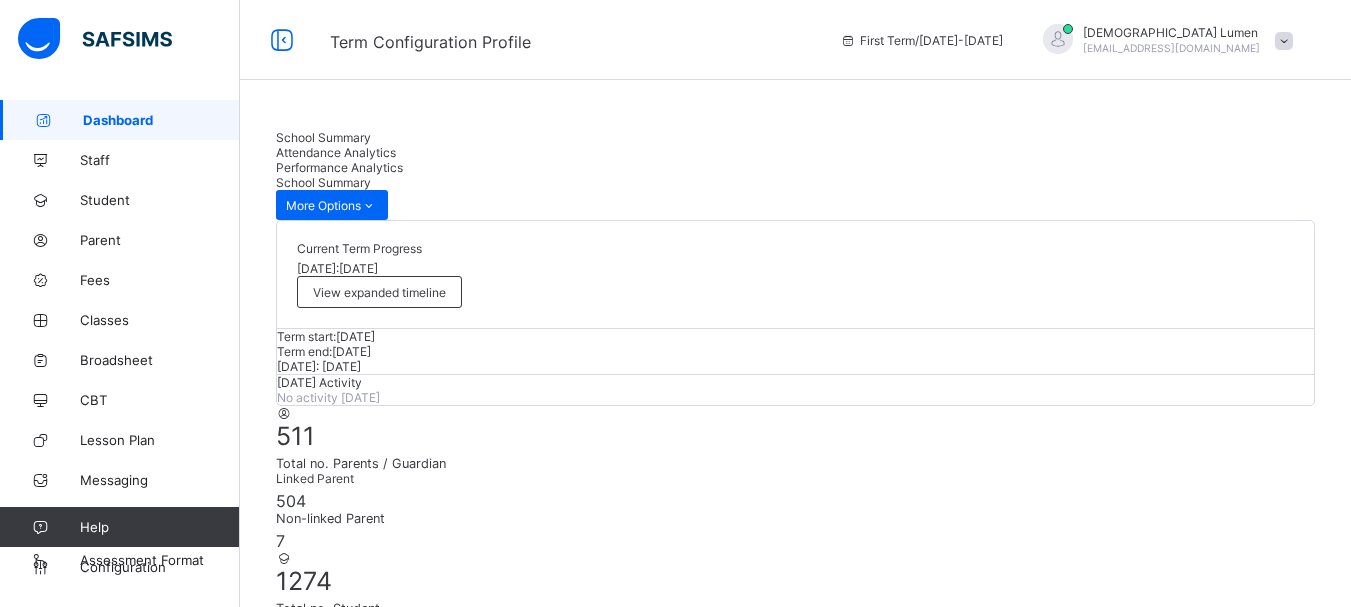 click on "Current Term Progress [DATE]:  [DATE] View expanded timeline" at bounding box center [795, 275] 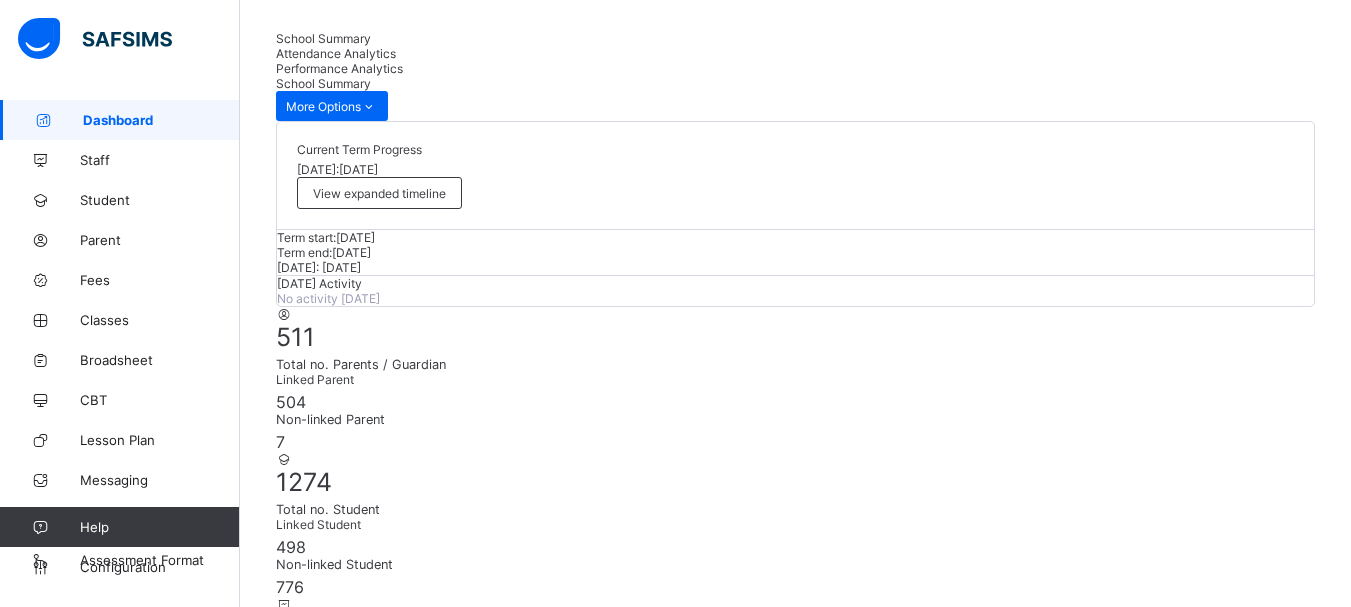 scroll, scrollTop: 0, scrollLeft: 0, axis: both 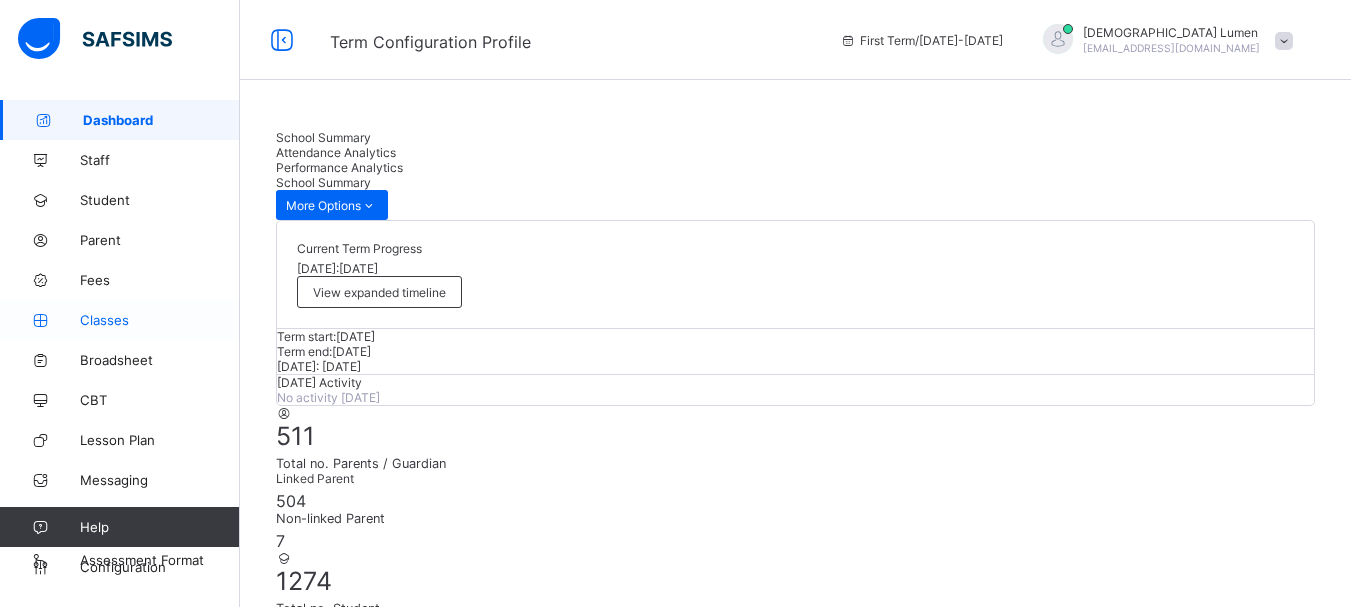 click on "Classes" at bounding box center (160, 320) 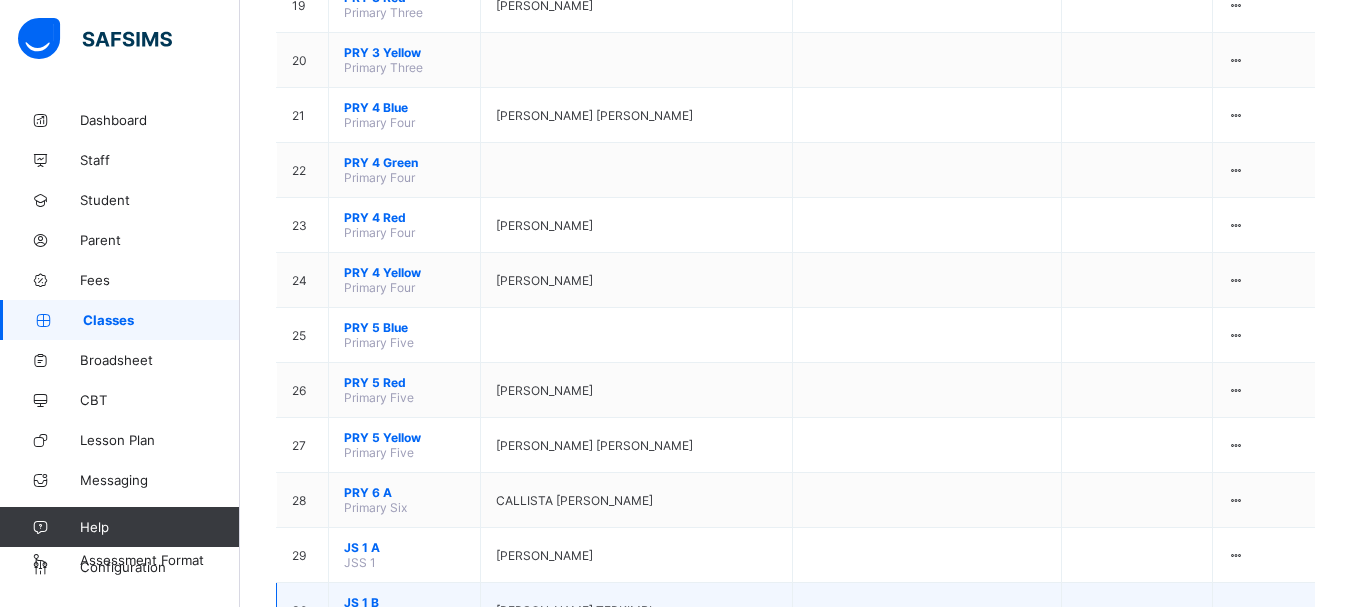 scroll, scrollTop: 1900, scrollLeft: 0, axis: vertical 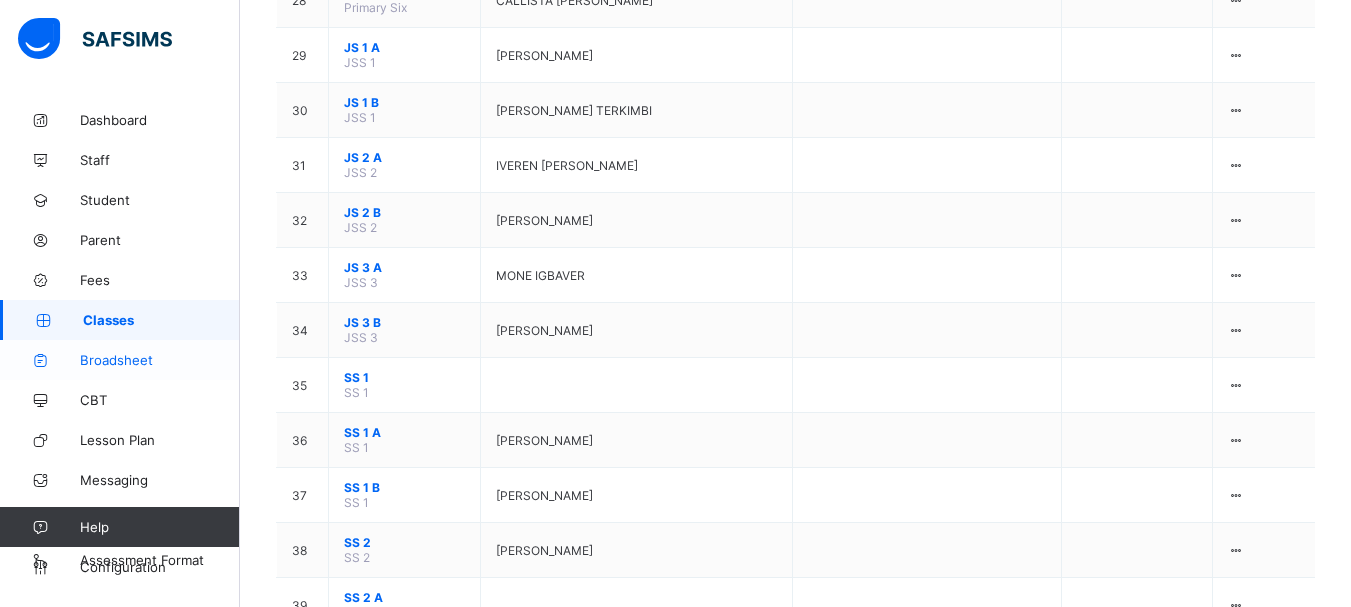 click on "Broadsheet" at bounding box center [160, 360] 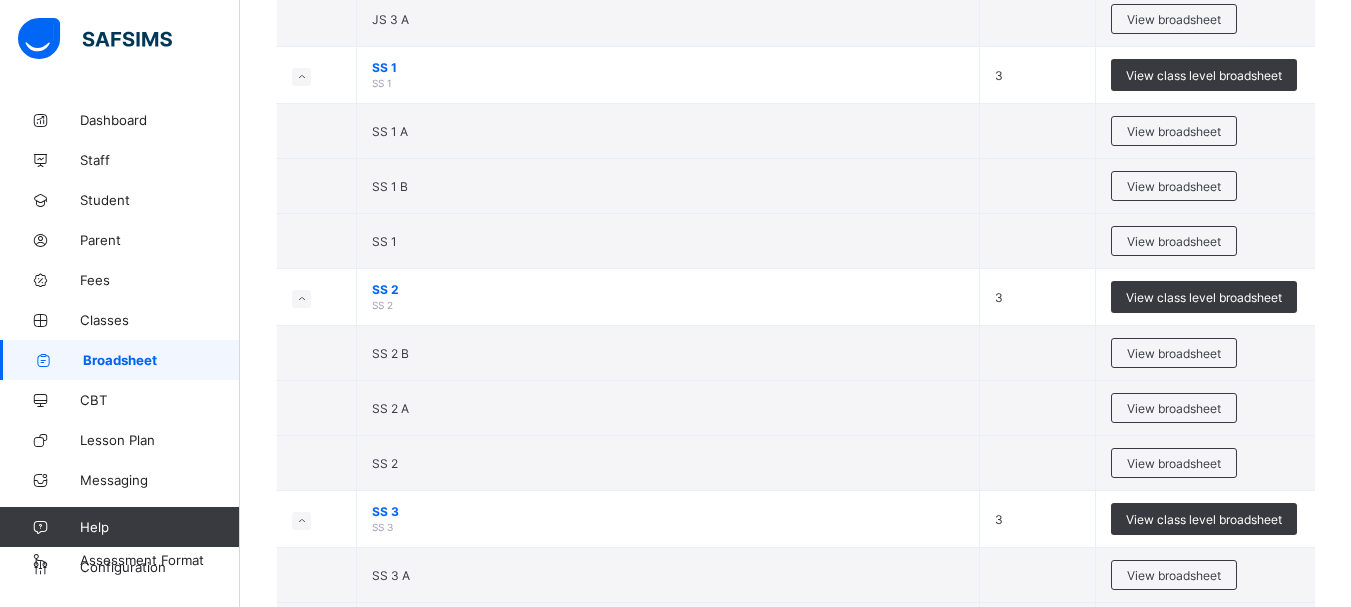 scroll, scrollTop: 2800, scrollLeft: 0, axis: vertical 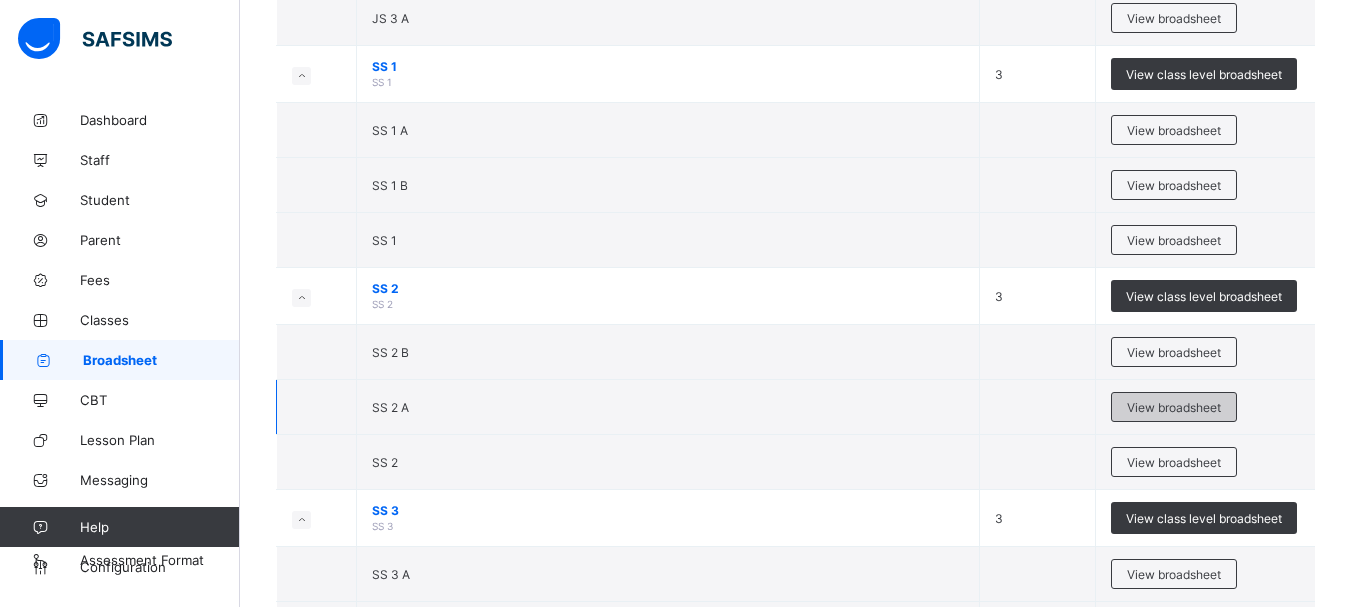 click on "View broadsheet" at bounding box center [1174, 407] 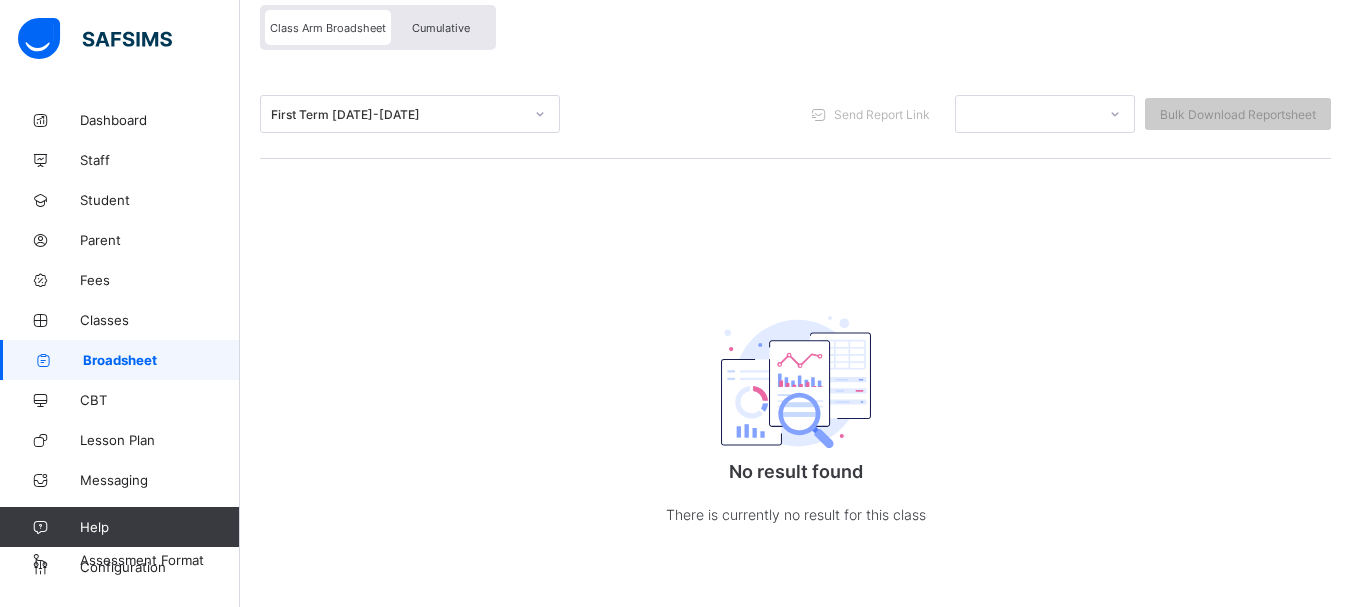 scroll, scrollTop: 0, scrollLeft: 0, axis: both 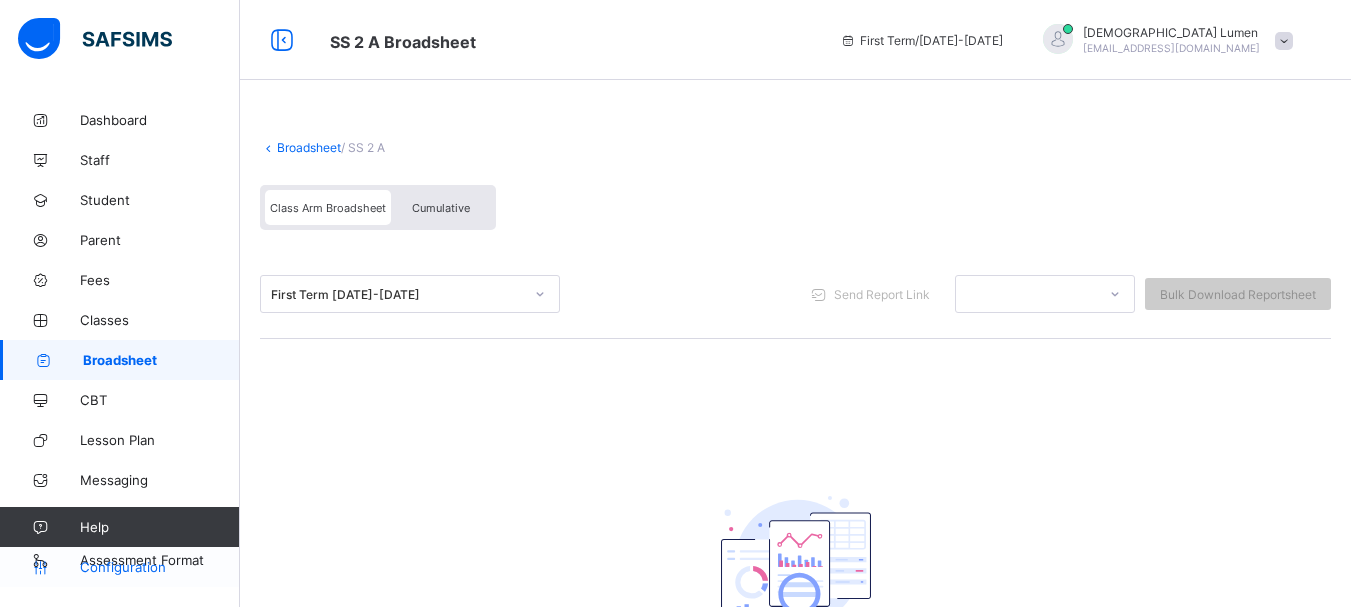 click on "Configuration" at bounding box center (159, 567) 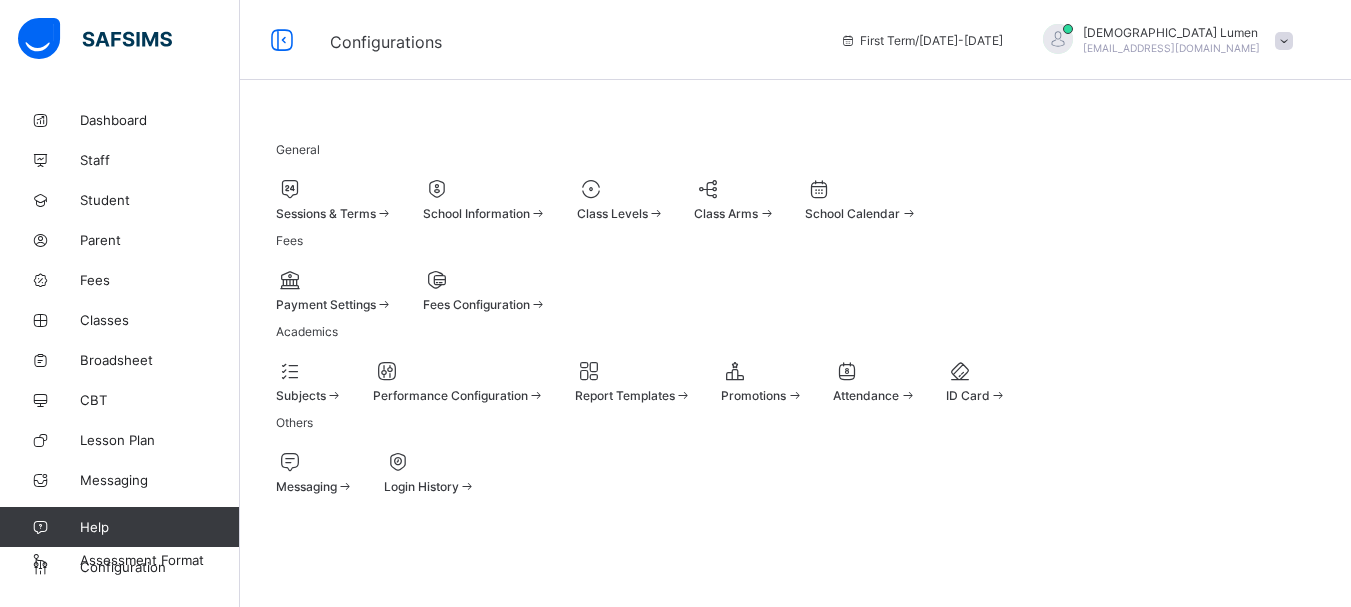 click at bounding box center [384, 213] 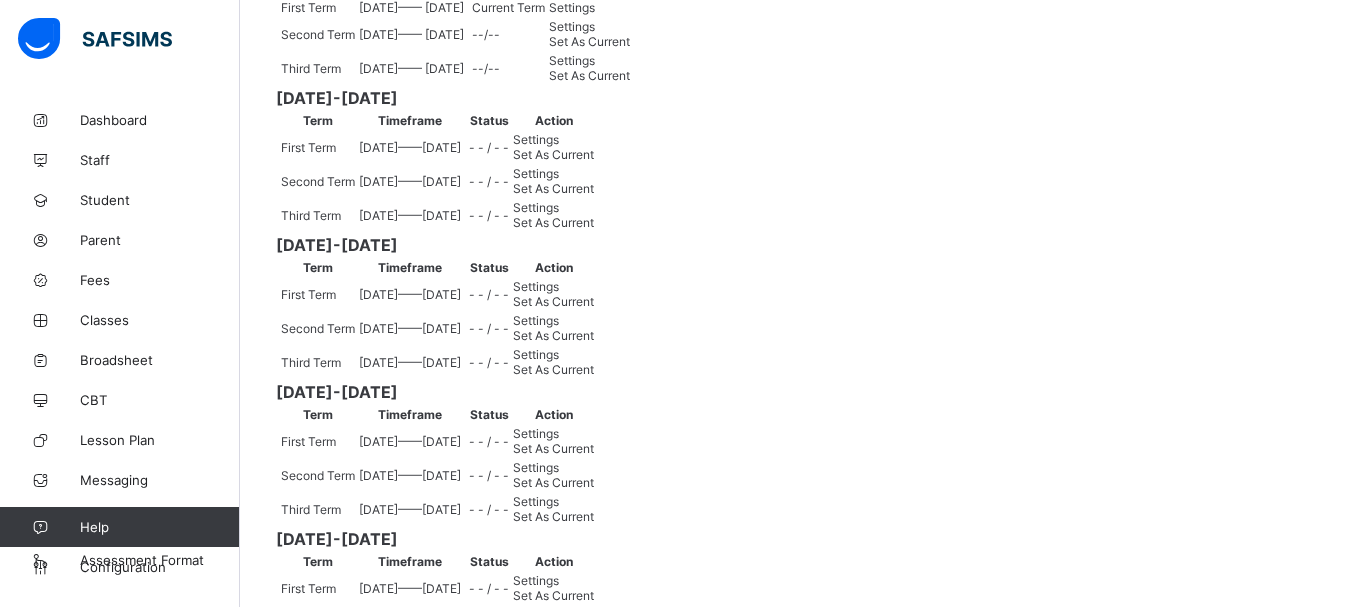 scroll, scrollTop: 400, scrollLeft: 0, axis: vertical 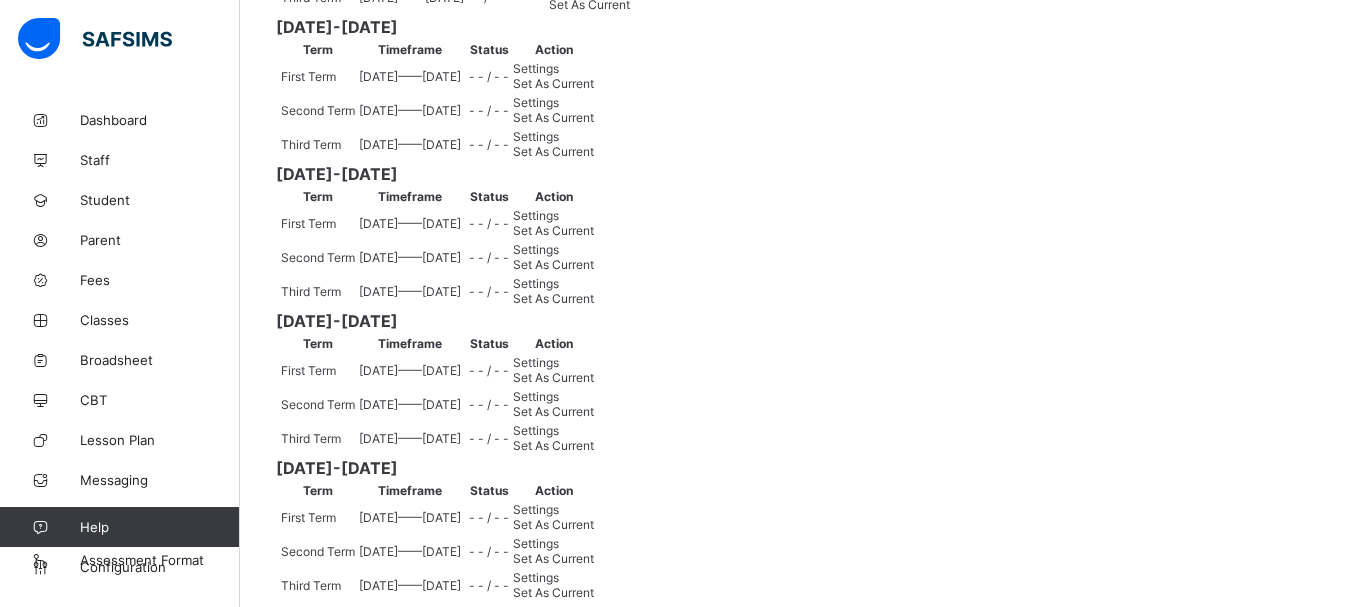 click on "Set As Current" at bounding box center (553, 83) 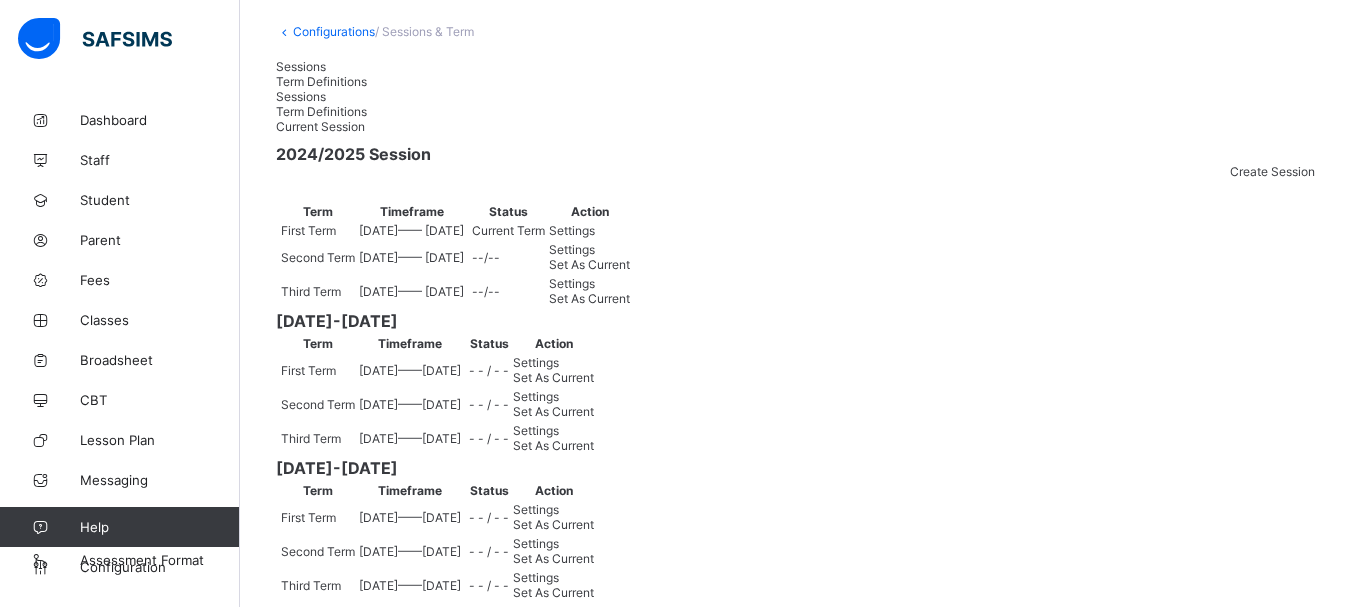scroll, scrollTop: 100, scrollLeft: 0, axis: vertical 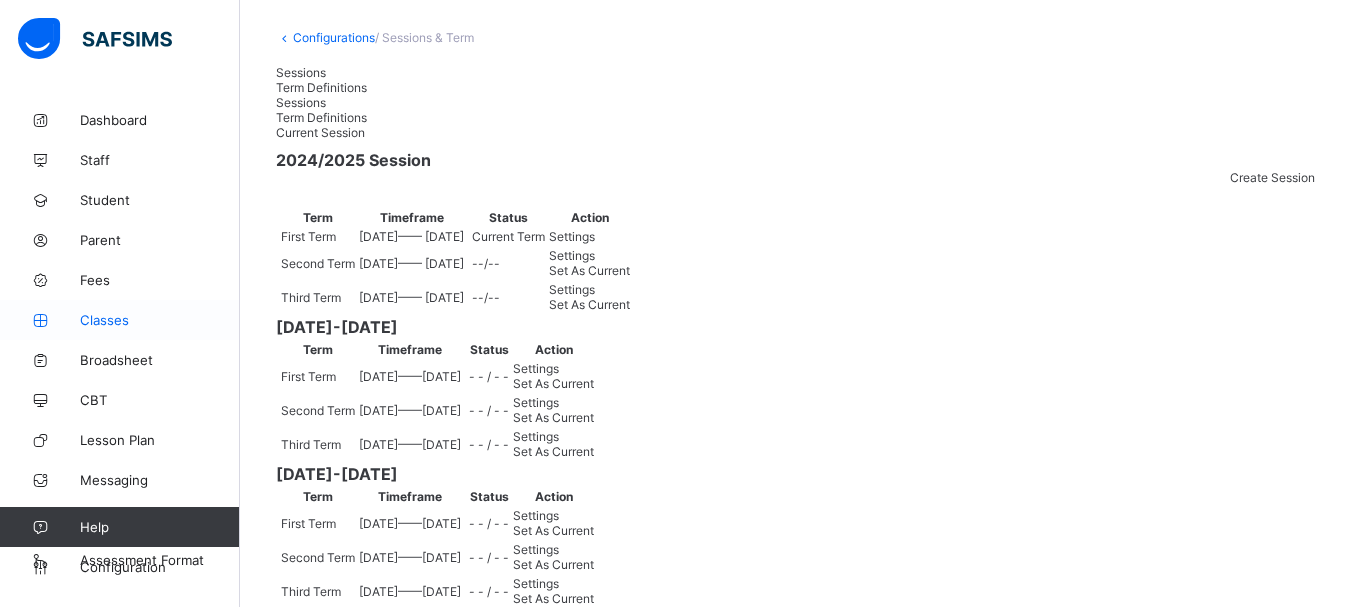 click on "Classes" at bounding box center [160, 320] 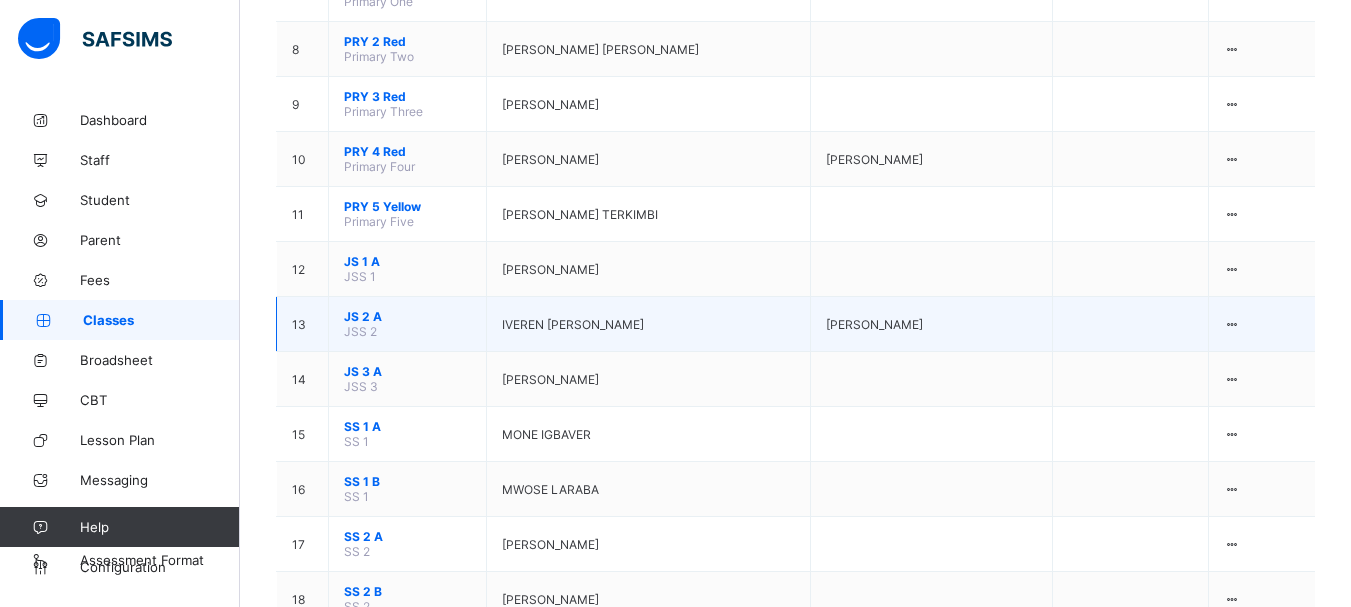 scroll, scrollTop: 778, scrollLeft: 0, axis: vertical 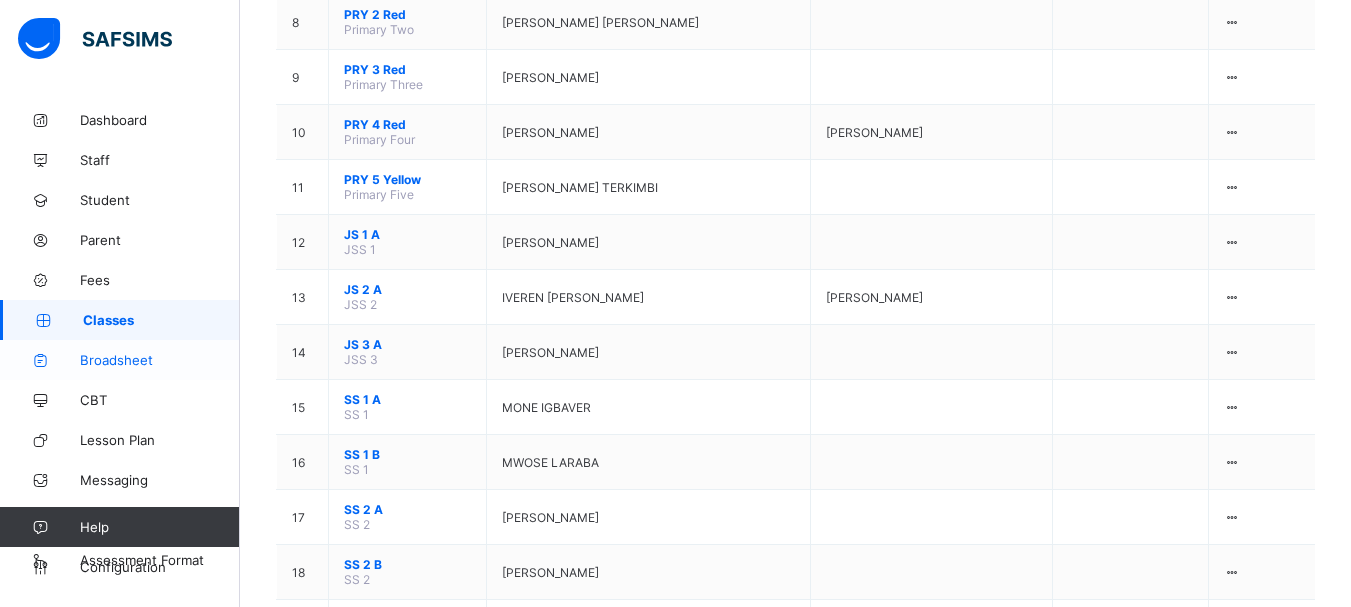 click on "Broadsheet" at bounding box center (160, 360) 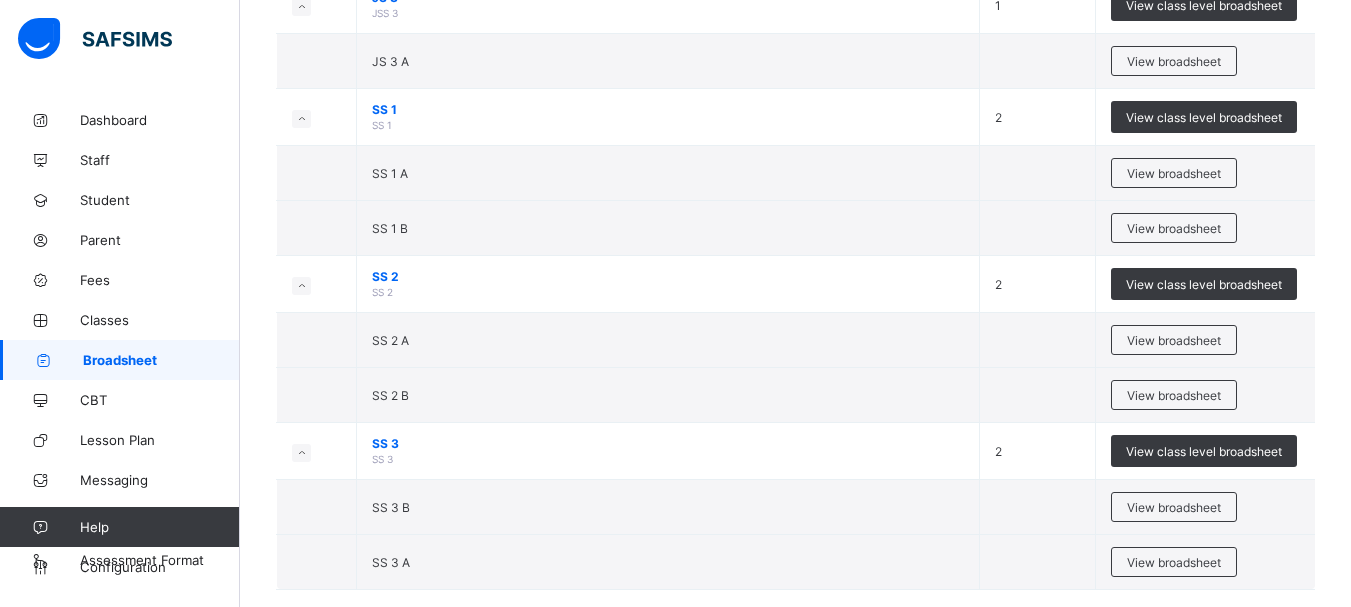 scroll, scrollTop: 1633, scrollLeft: 0, axis: vertical 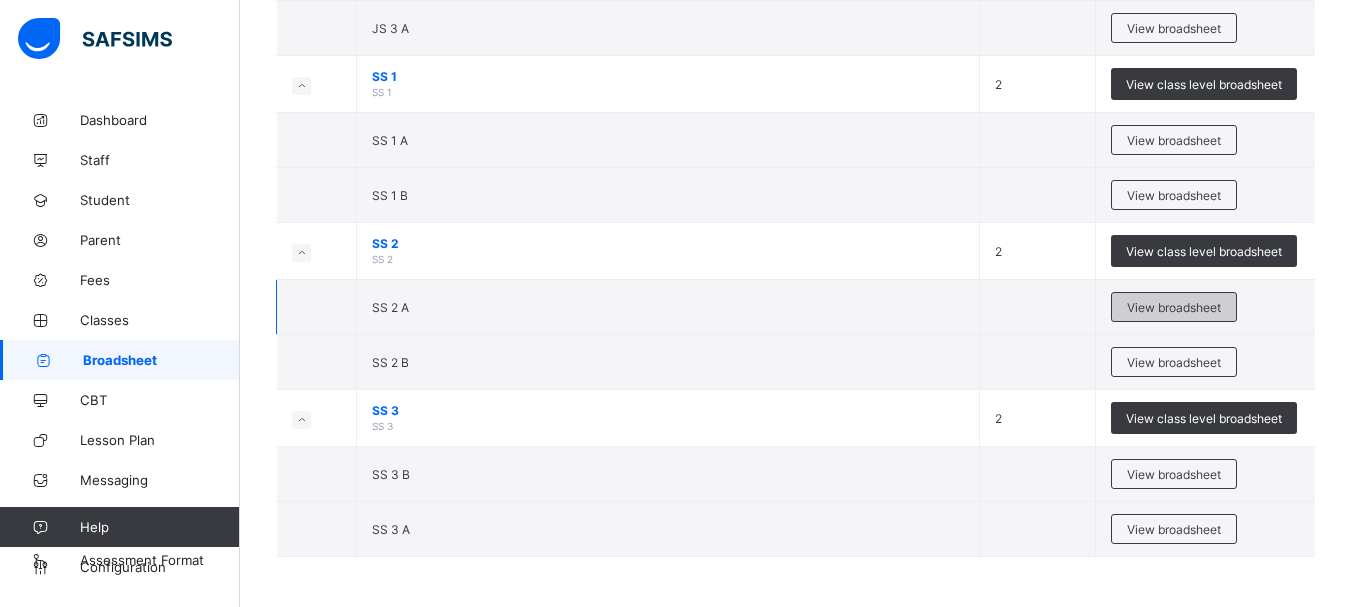 click on "View broadsheet" at bounding box center [1174, 307] 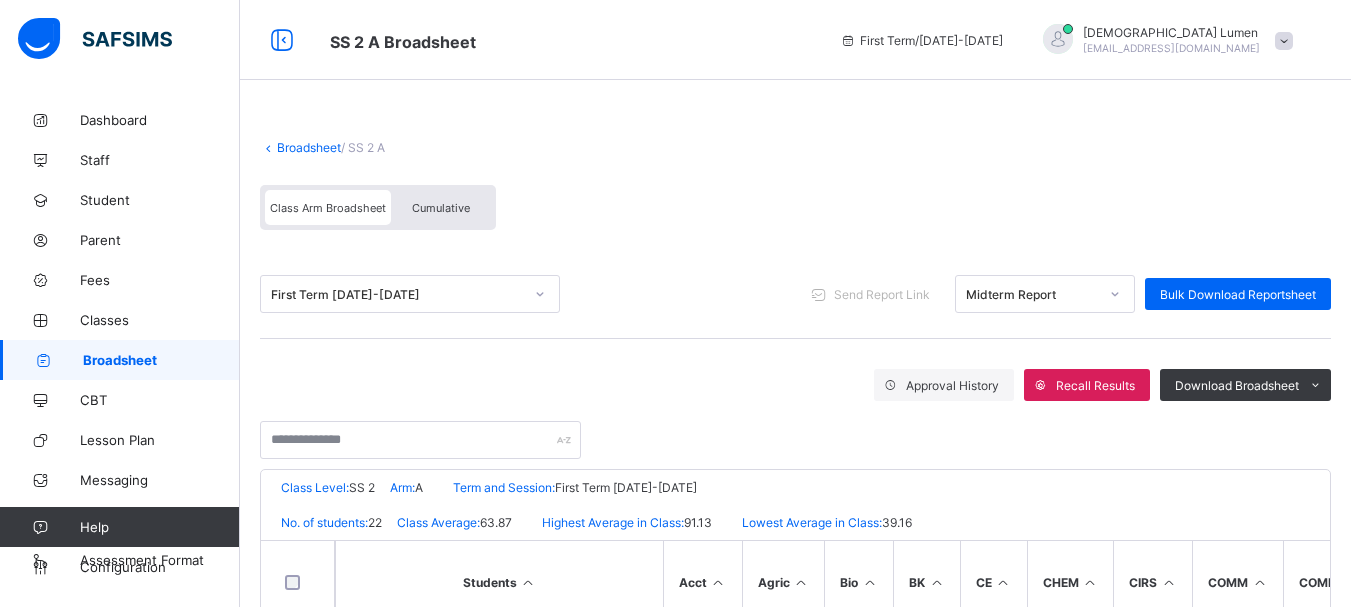 scroll, scrollTop: 474, scrollLeft: 0, axis: vertical 